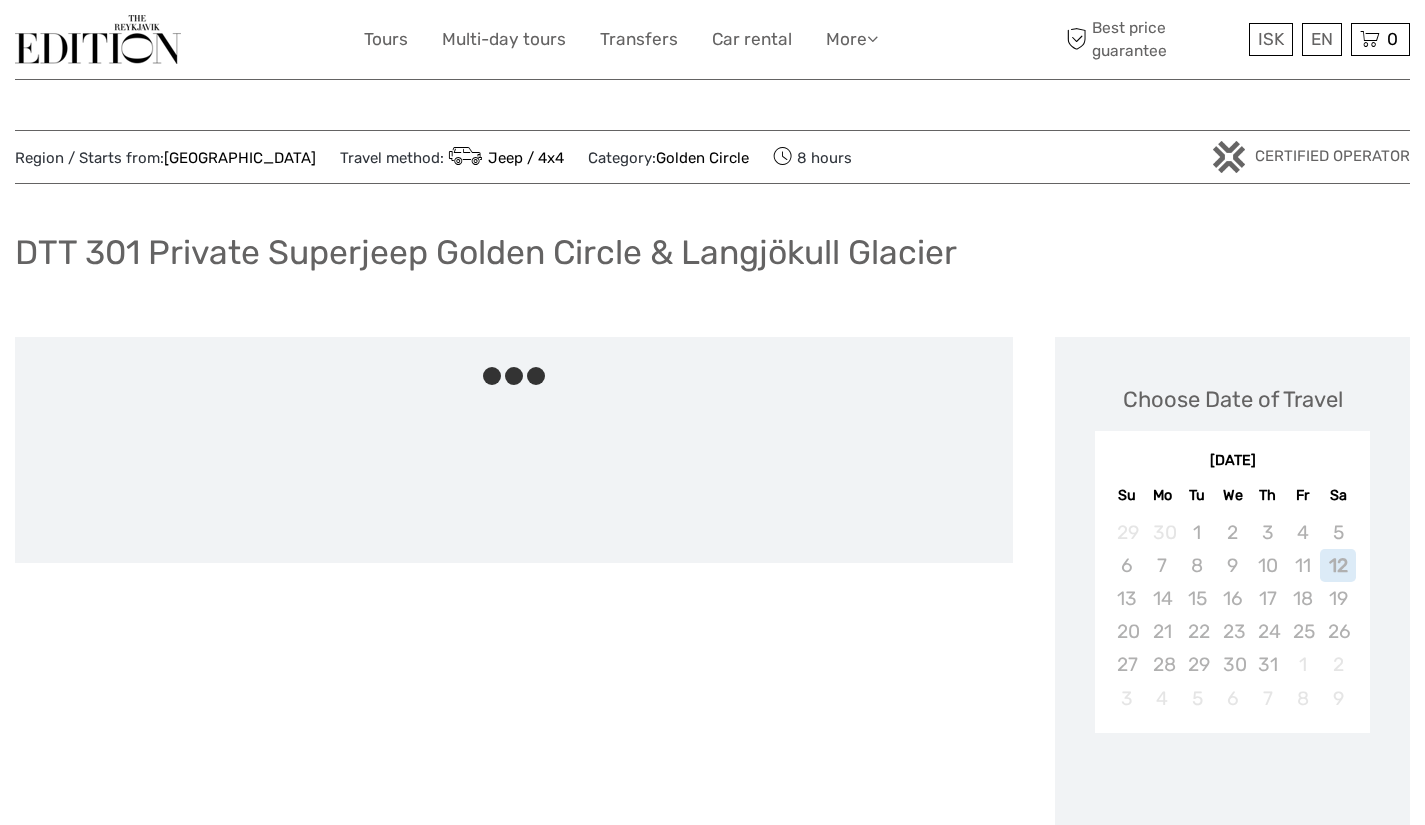 scroll, scrollTop: 0, scrollLeft: 0, axis: both 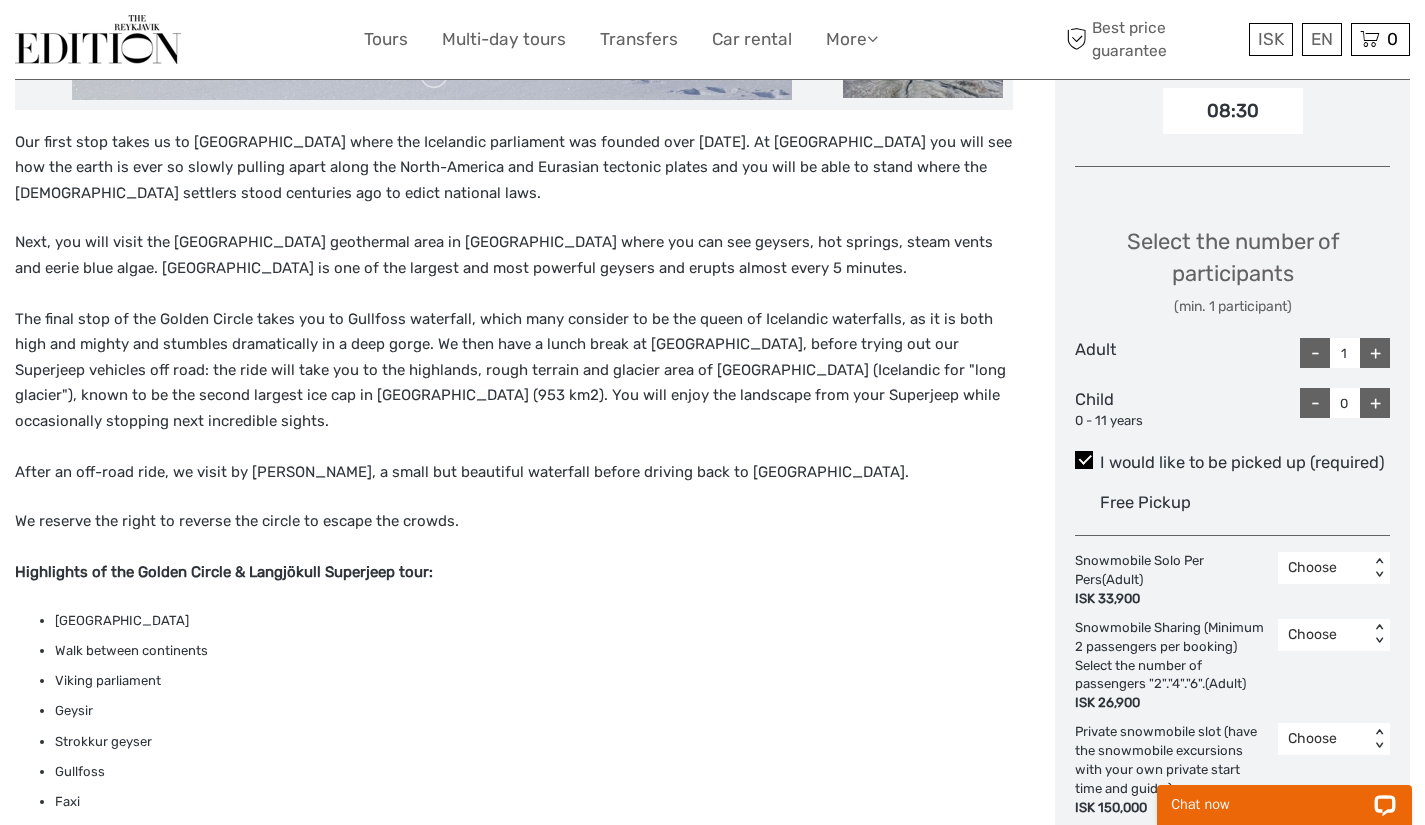 click on "+" at bounding box center [1375, 353] 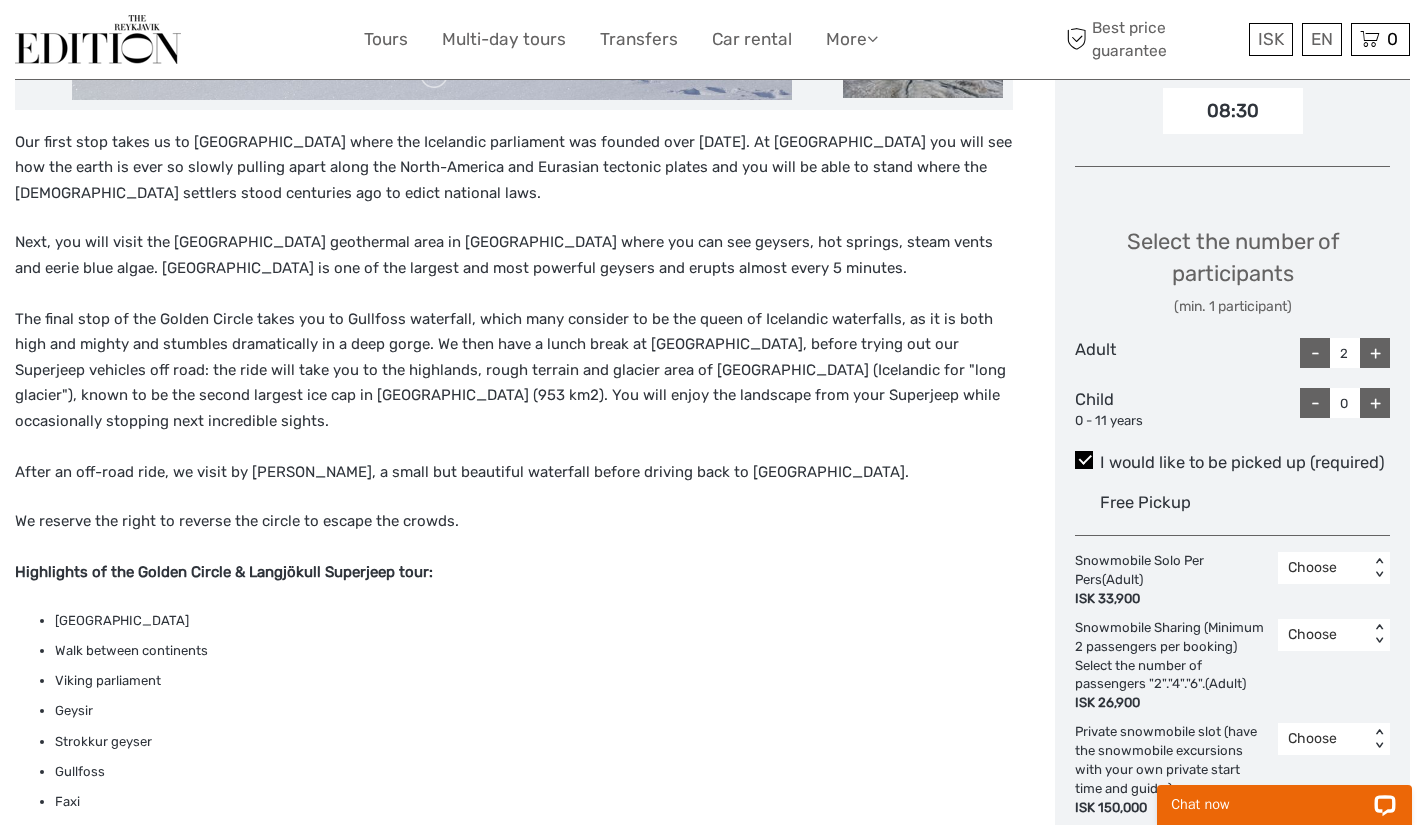 click on "+" at bounding box center (1375, 353) 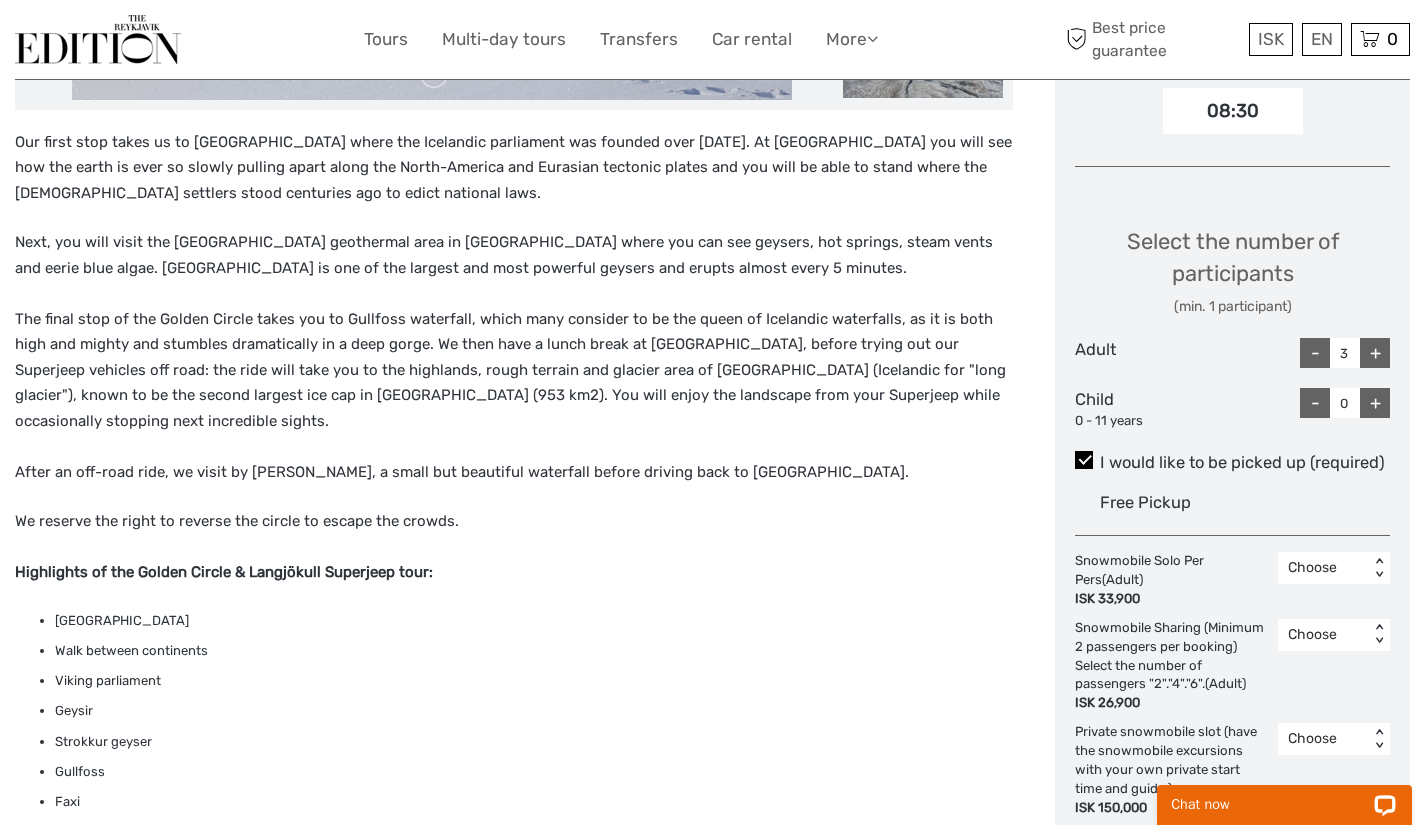click on "+" at bounding box center [1375, 353] 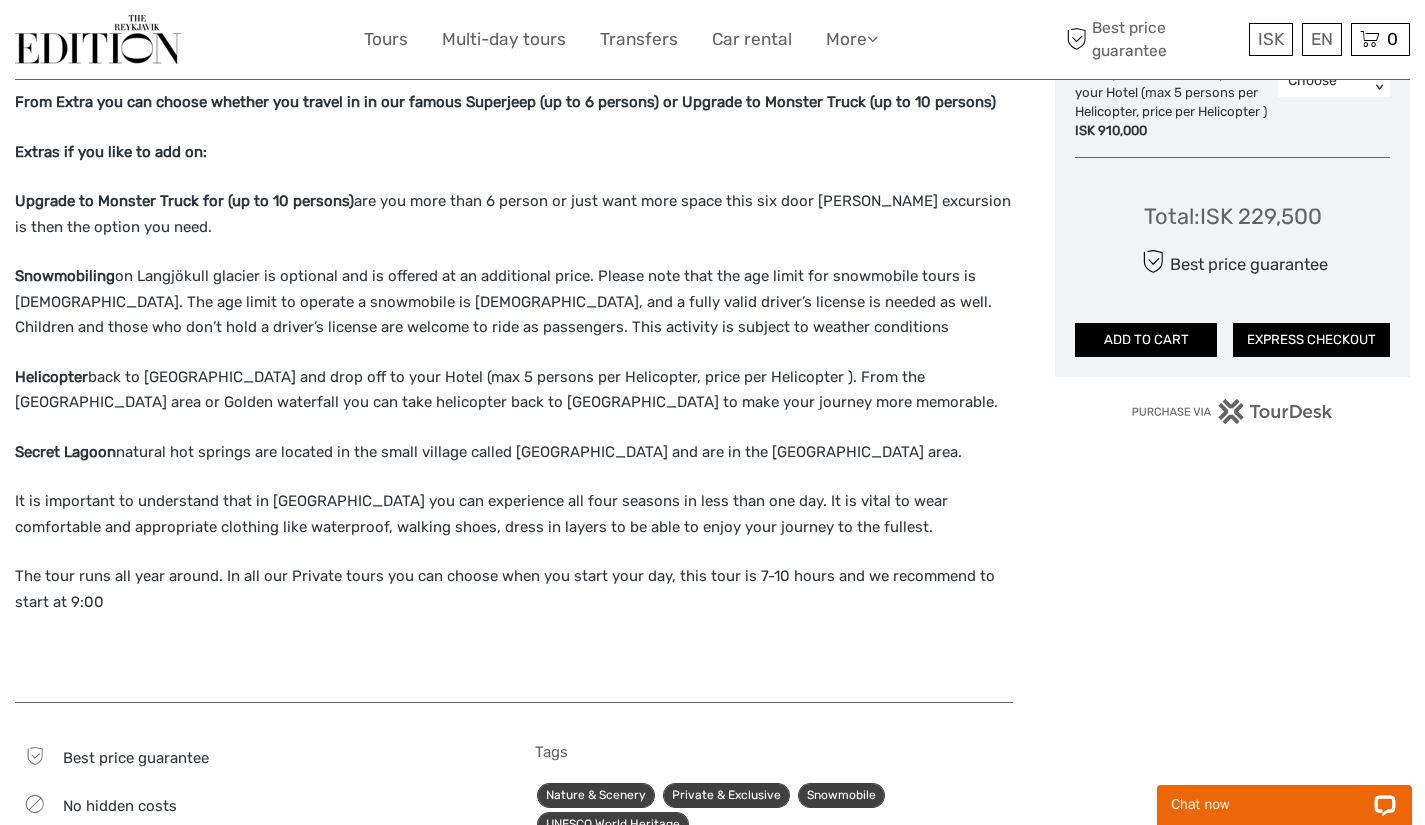 scroll, scrollTop: 1539, scrollLeft: 0, axis: vertical 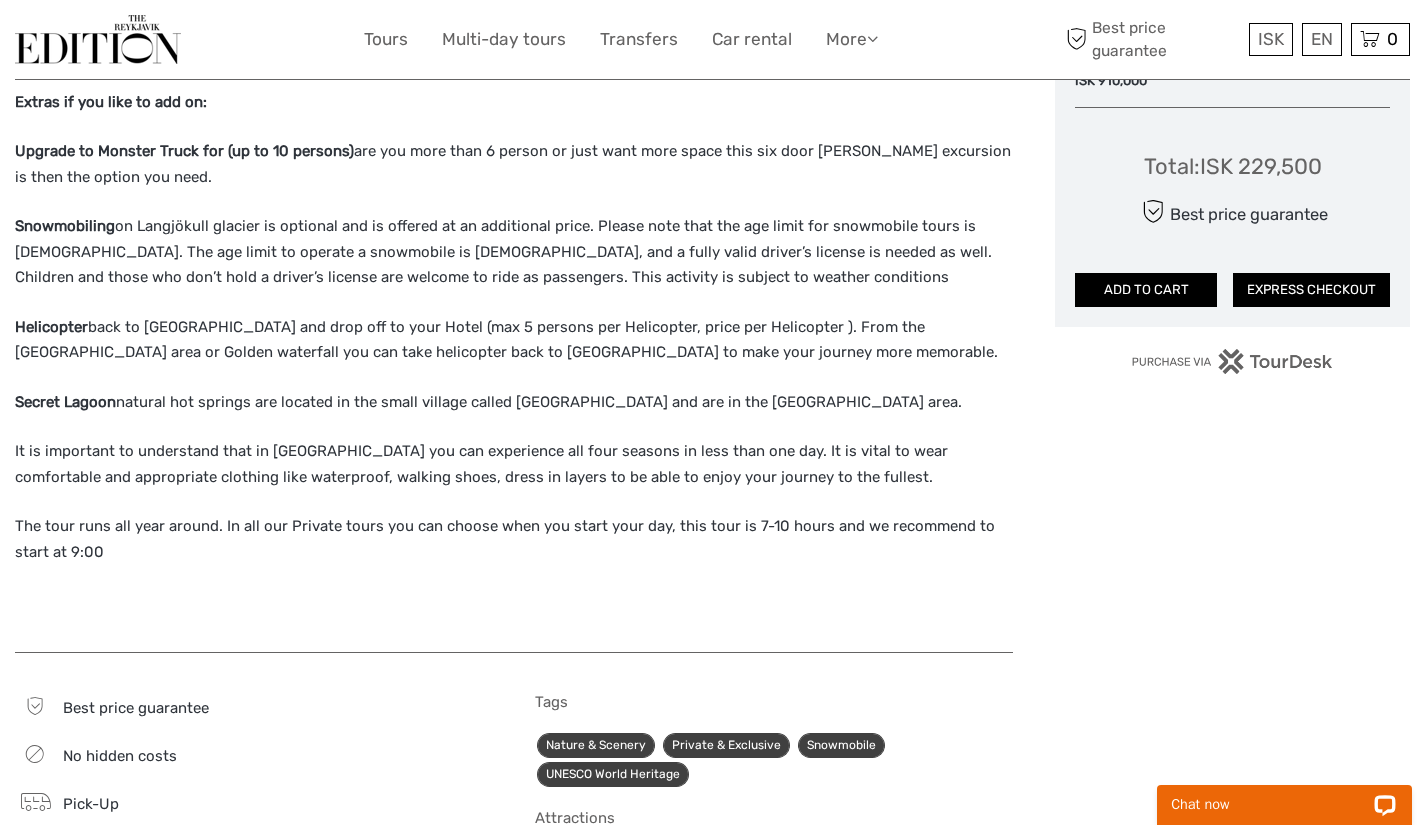 click on "Chat now" at bounding box center (1284, 805) 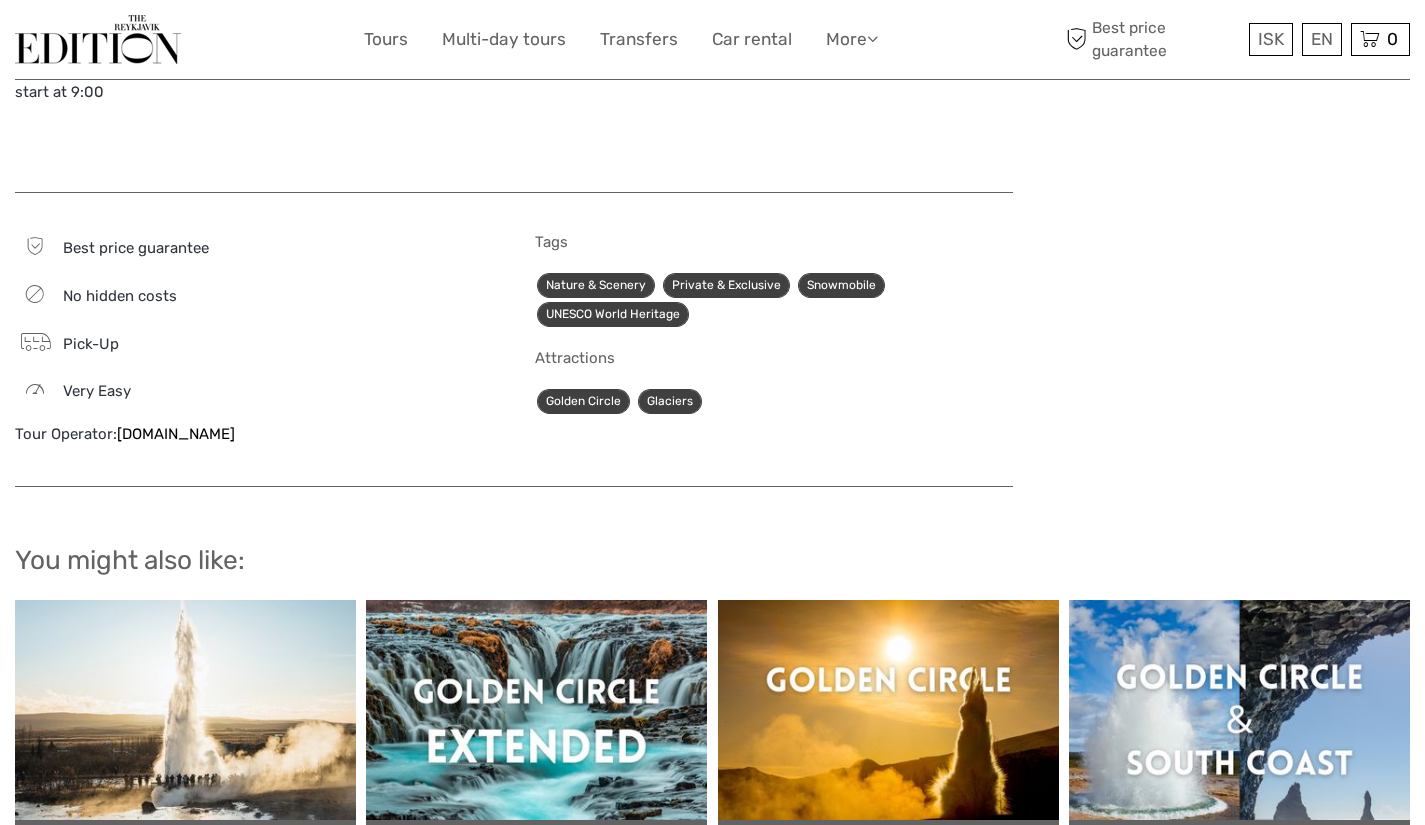 scroll, scrollTop: 2000, scrollLeft: 0, axis: vertical 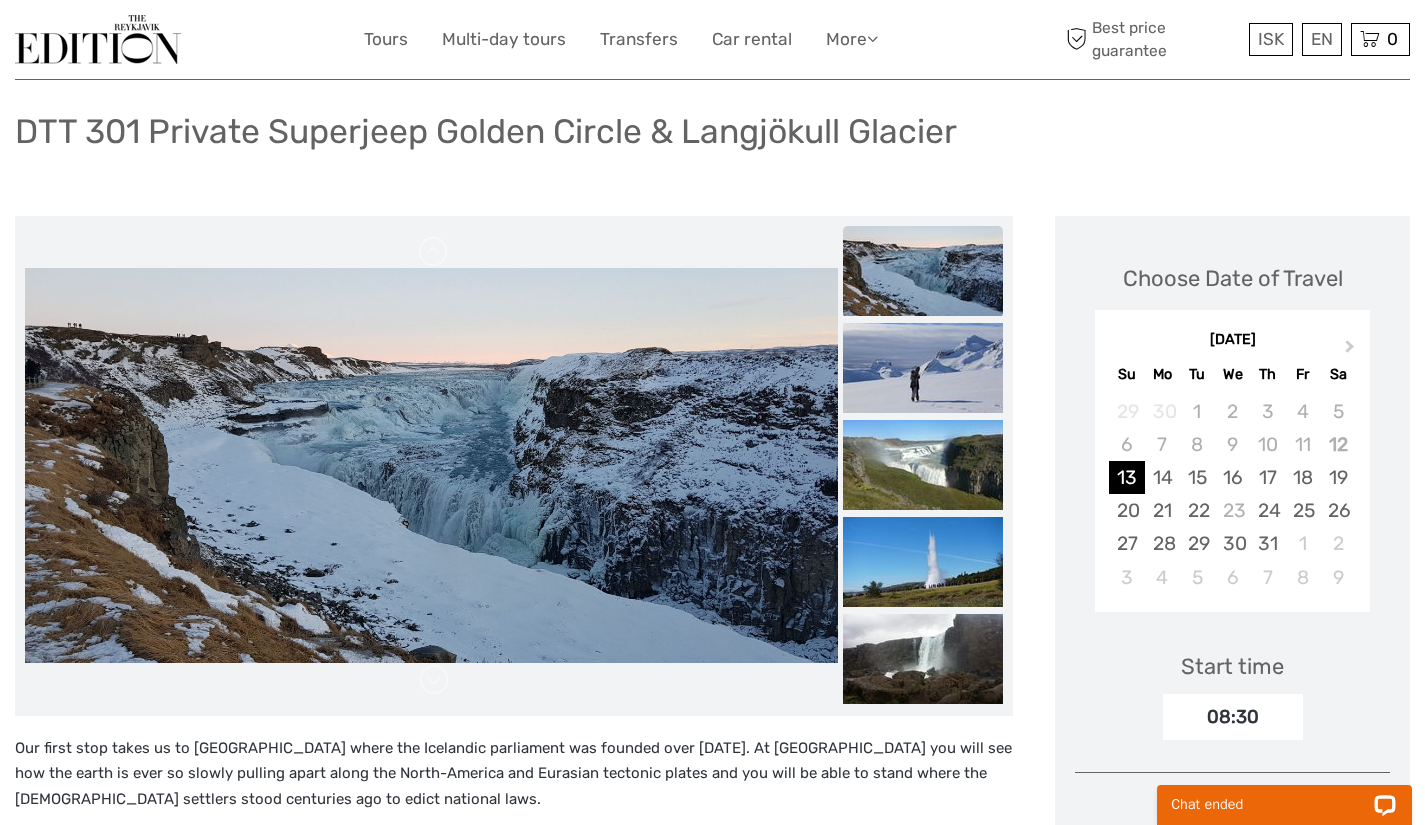 click on "Next Month" at bounding box center [1350, 350] 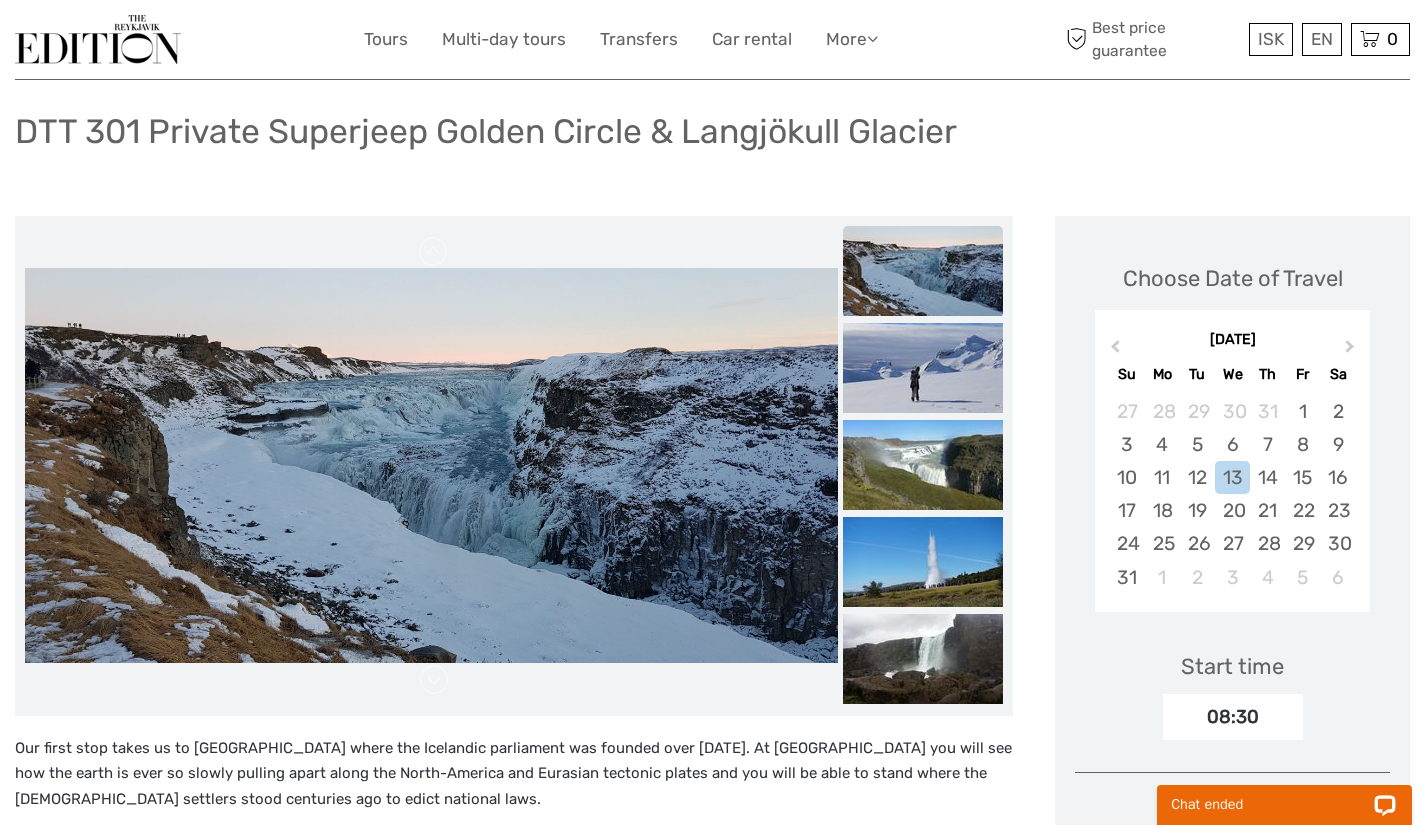 click on "Next Month" at bounding box center [1352, 351] 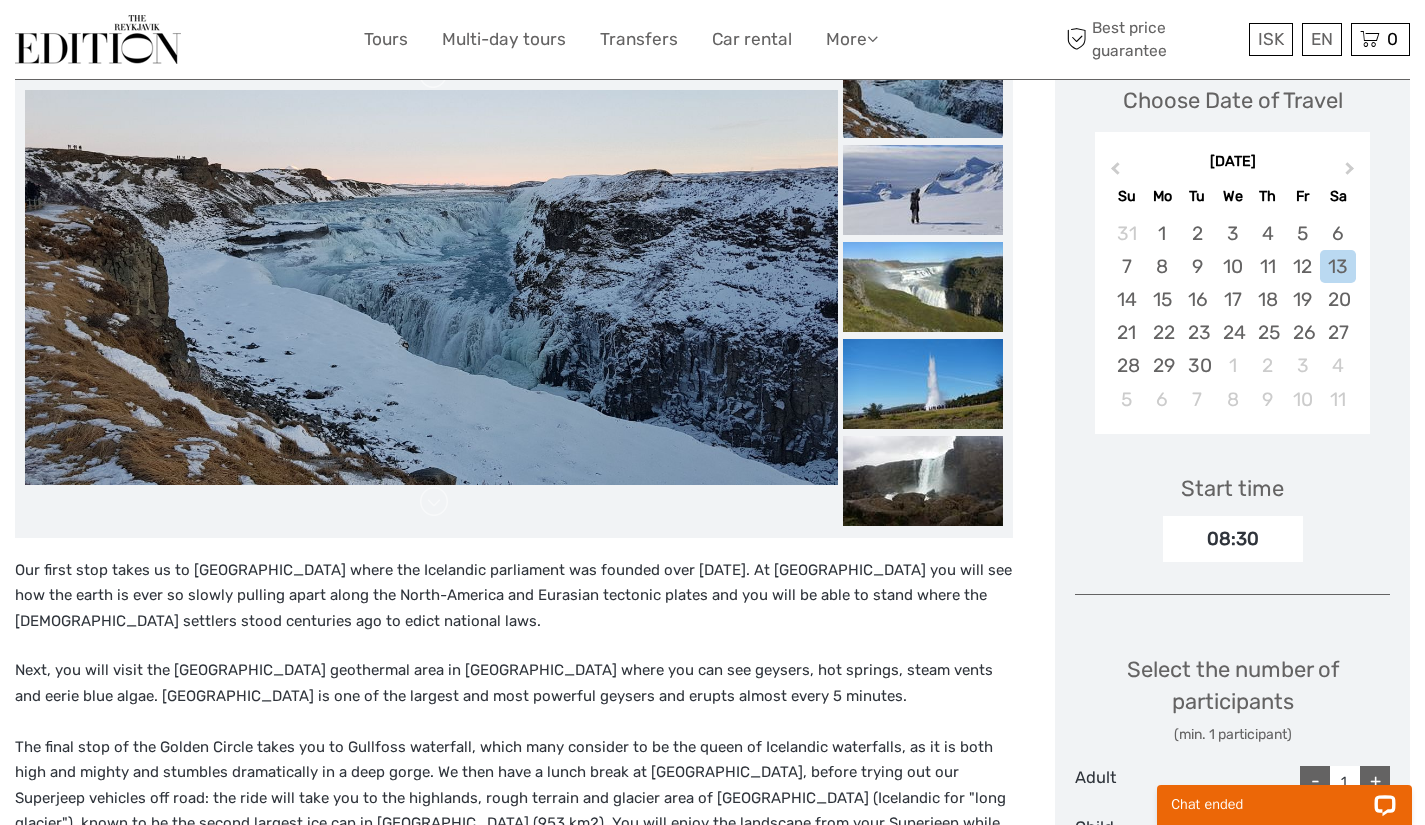 scroll, scrollTop: 301, scrollLeft: 0, axis: vertical 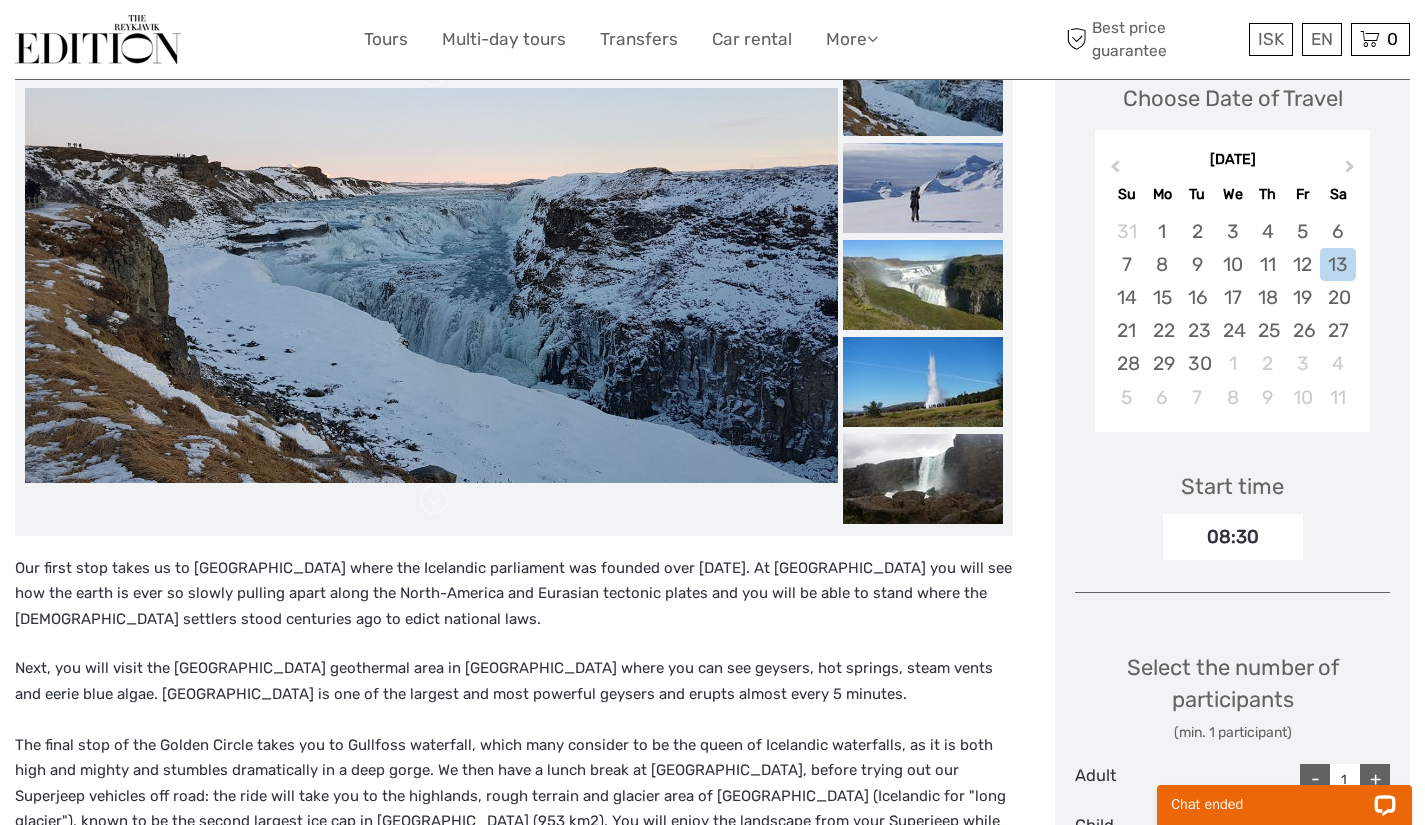 click on "15" at bounding box center (1162, 297) 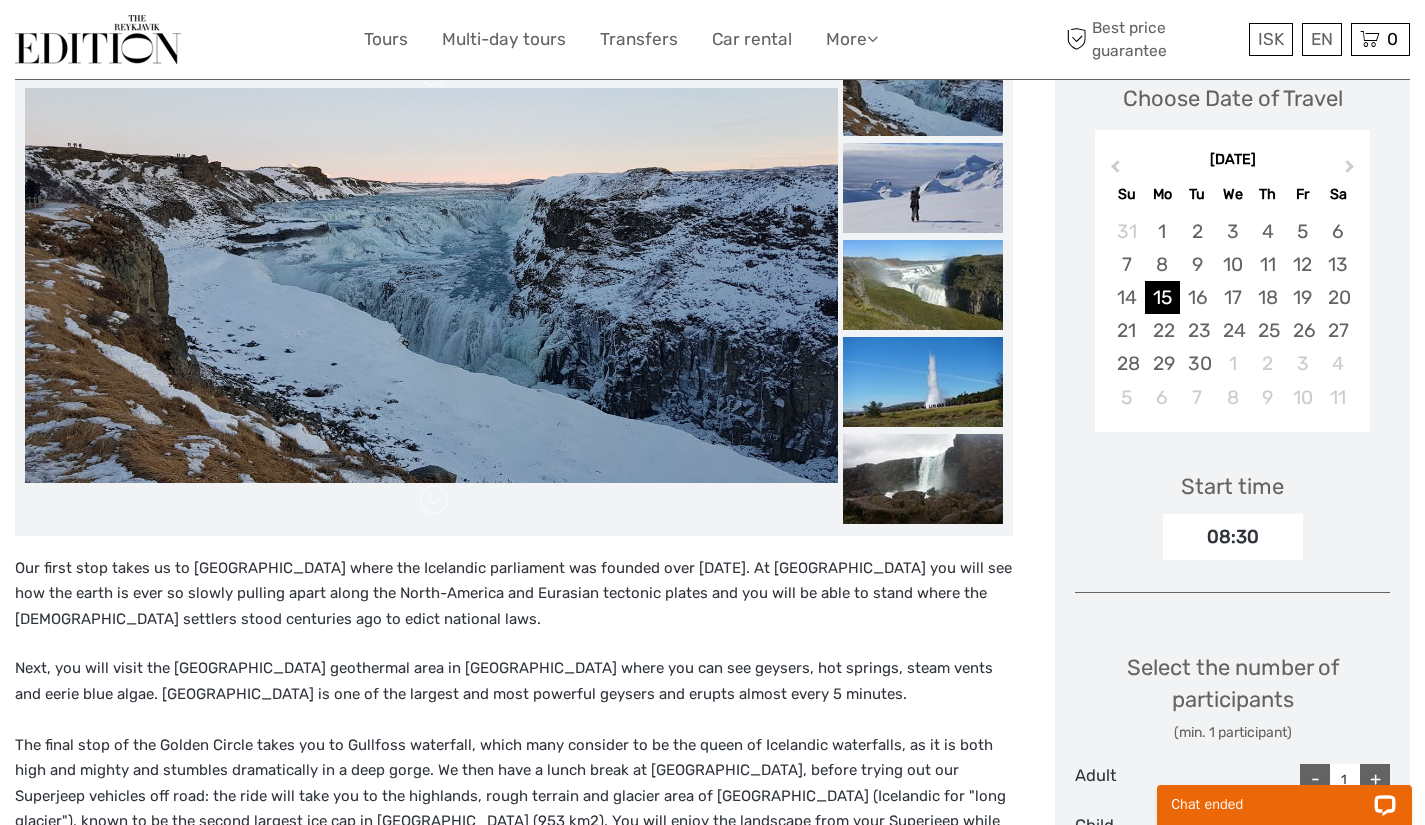 click on "08:30" at bounding box center (1233, 537) 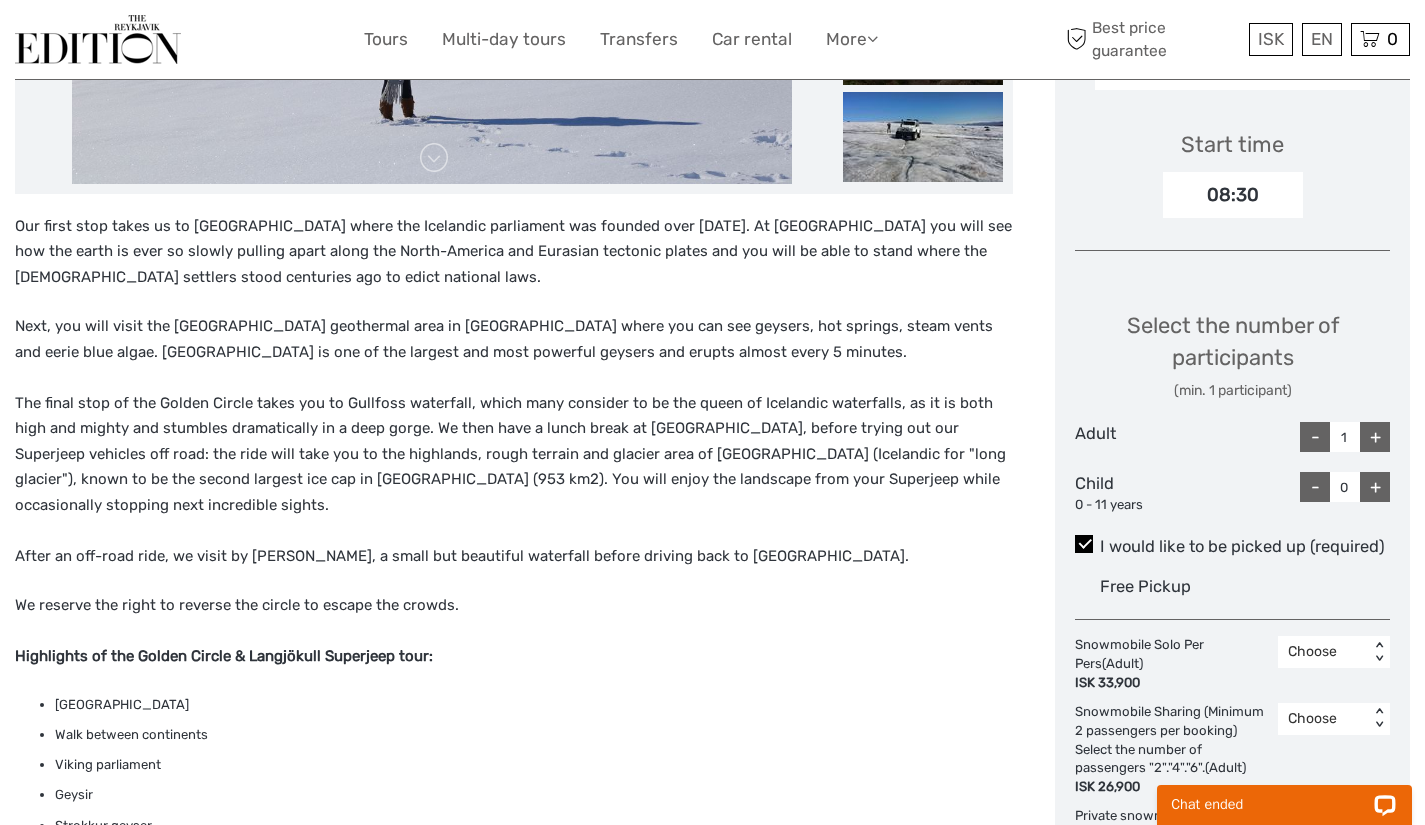scroll, scrollTop: 661, scrollLeft: 0, axis: vertical 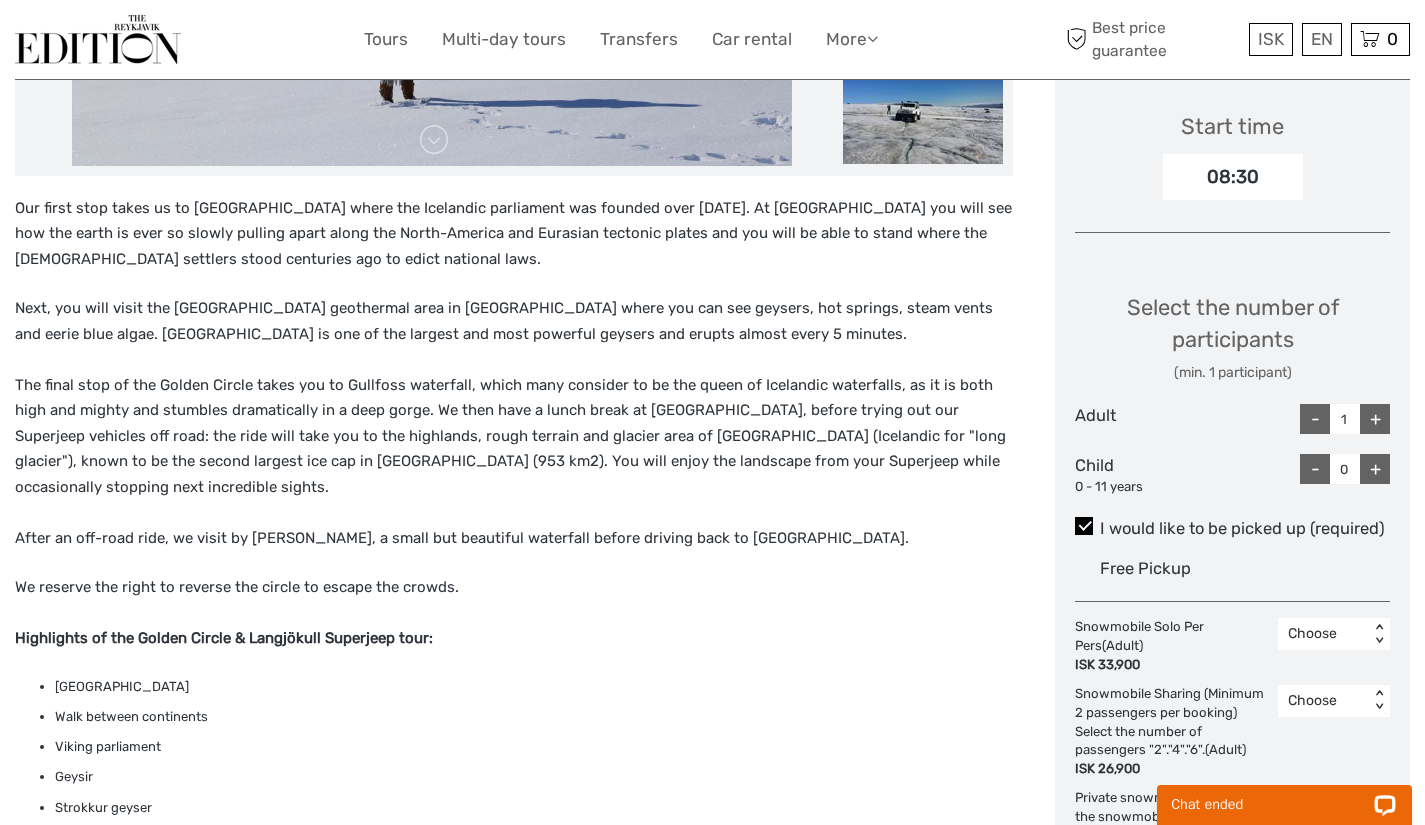 click on "+" at bounding box center (1375, 419) 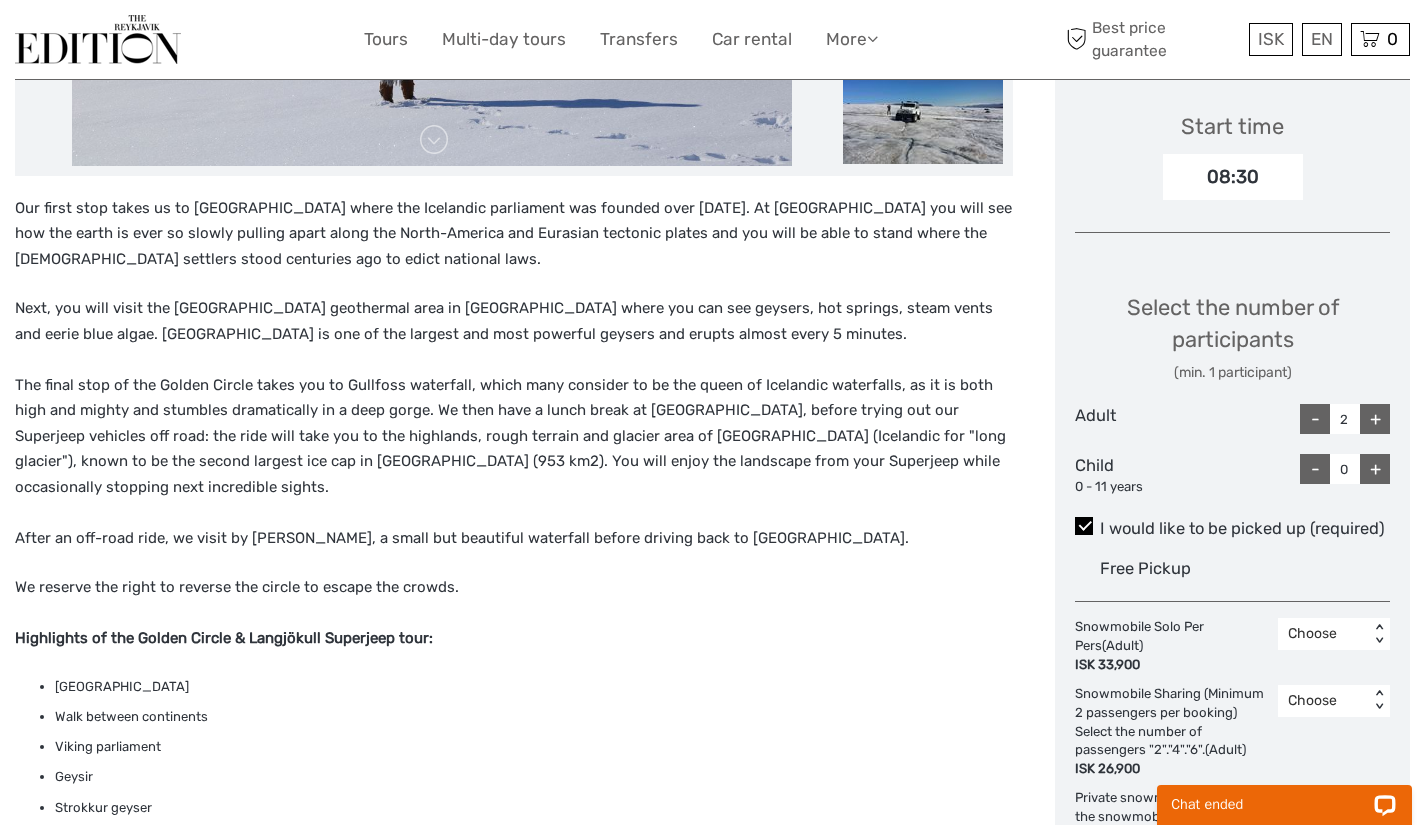 click on "+" at bounding box center (1375, 419) 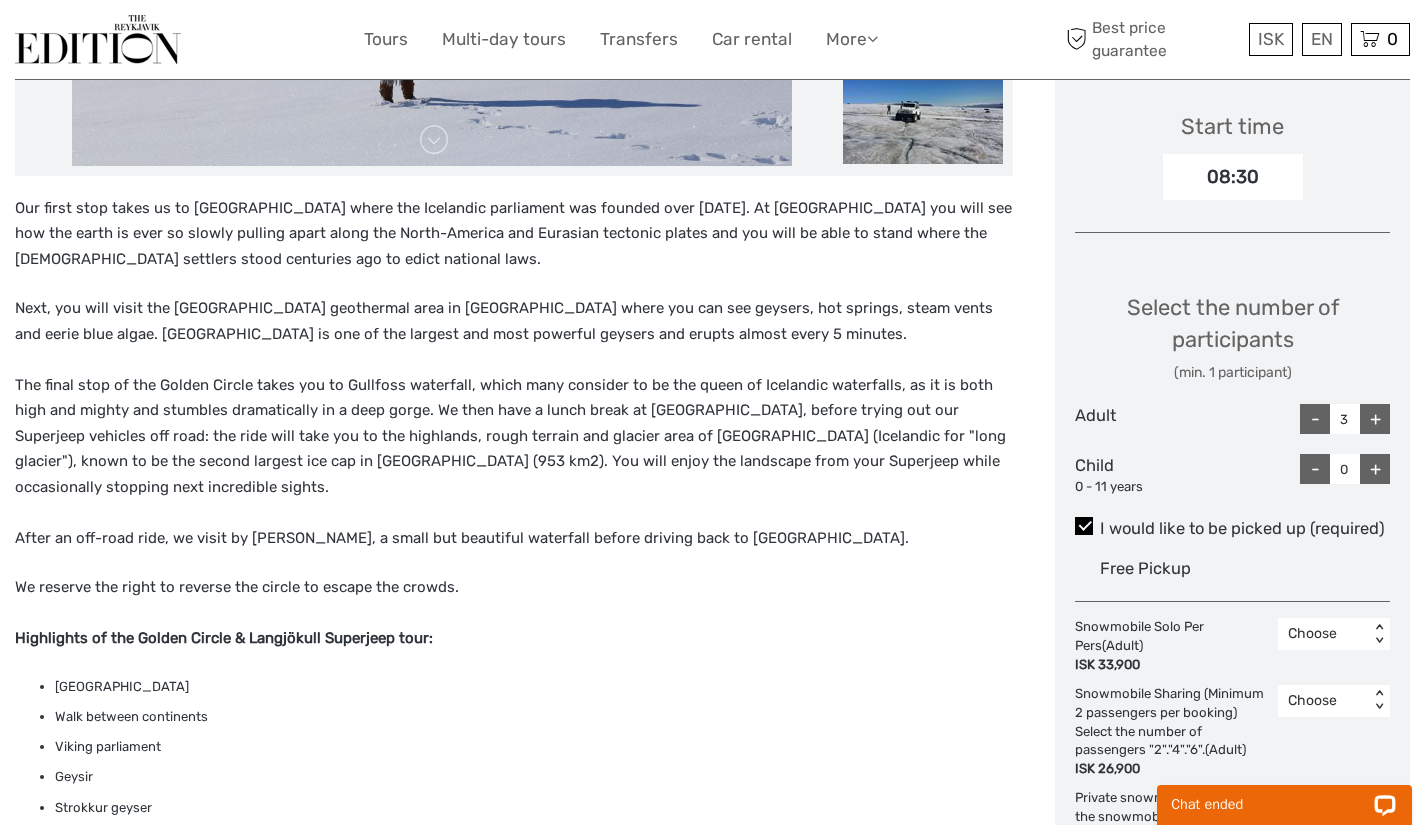 click on "+" at bounding box center [1375, 419] 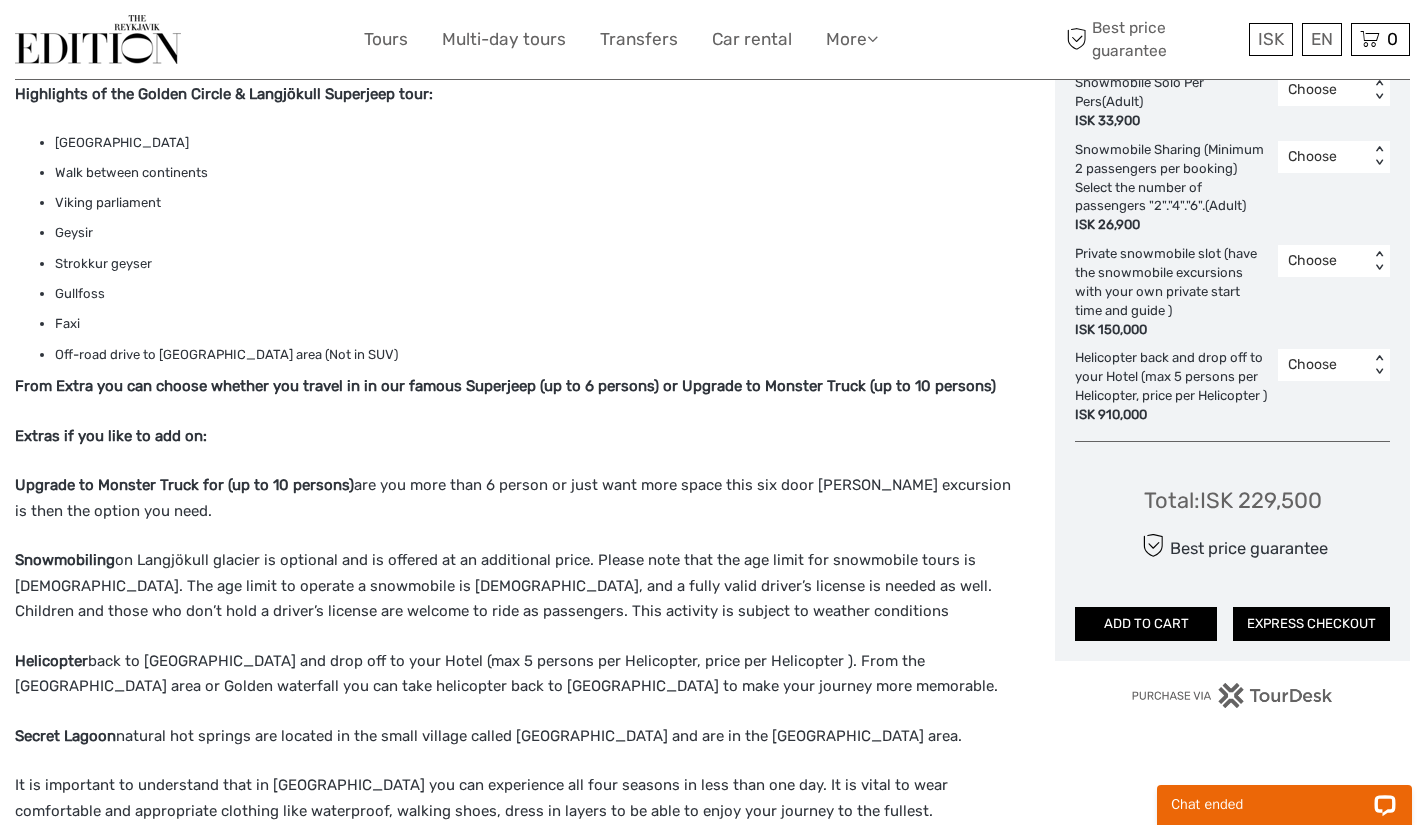 scroll, scrollTop: 1185, scrollLeft: 0, axis: vertical 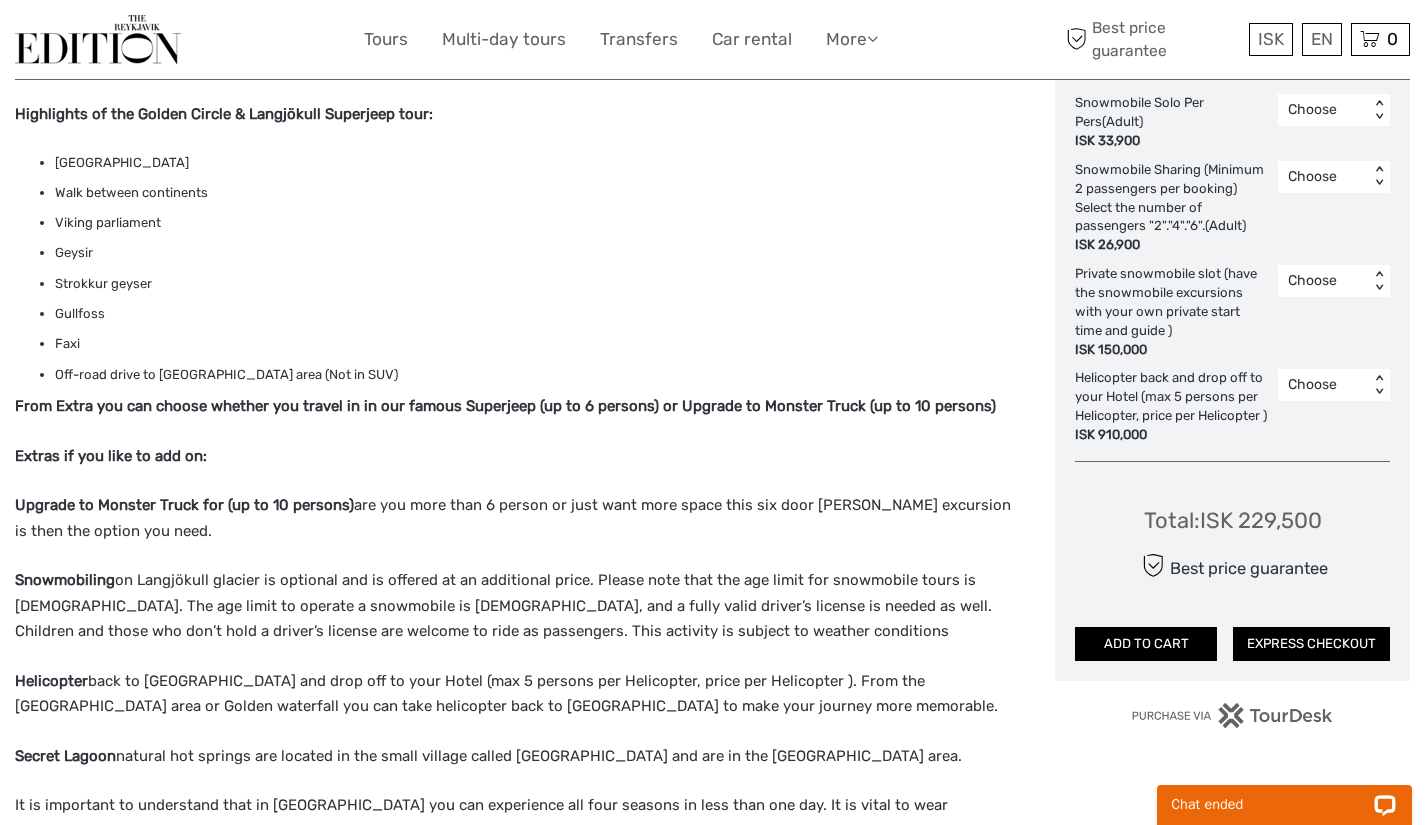 click at bounding box center [1232, 461] 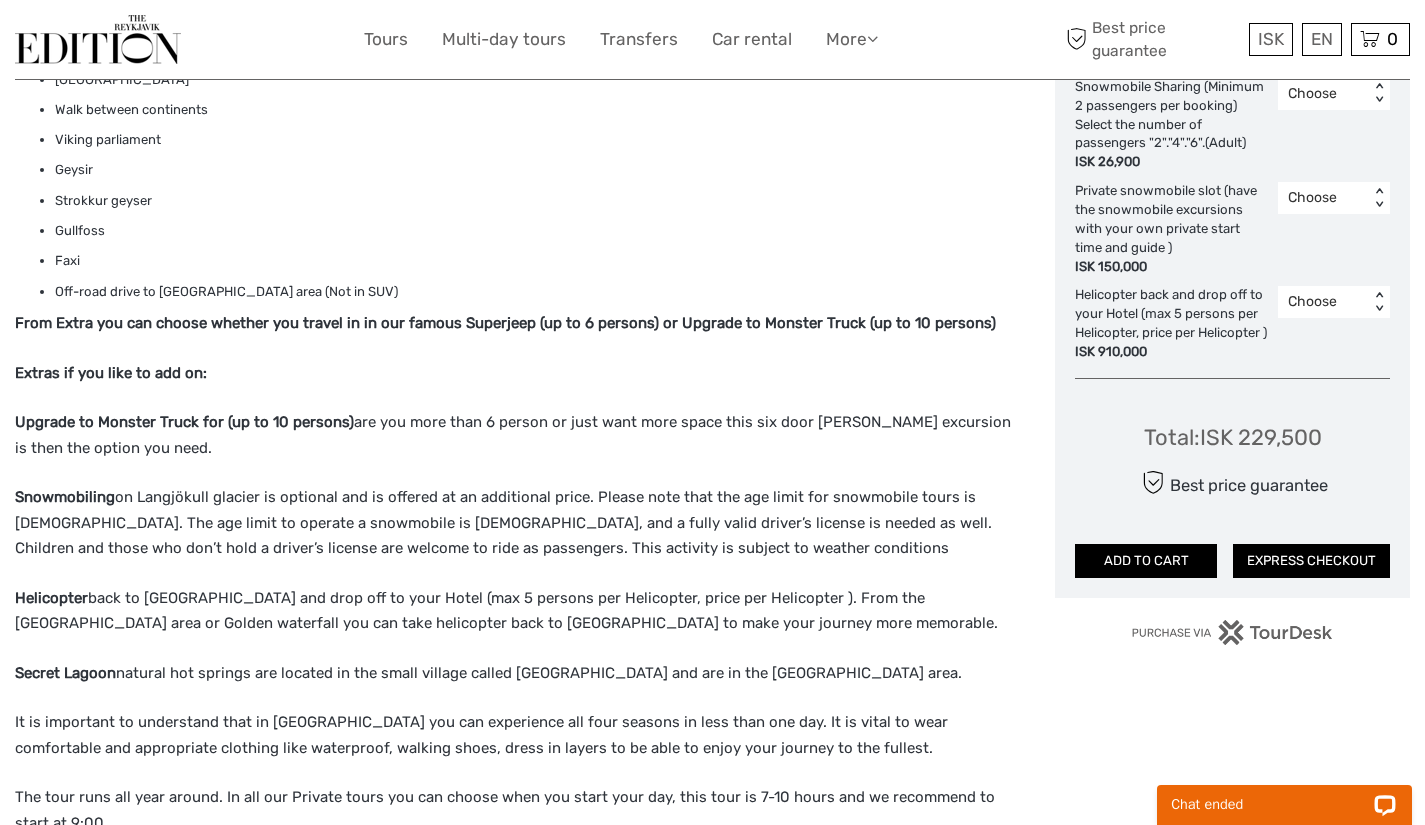 scroll, scrollTop: 1273, scrollLeft: 0, axis: vertical 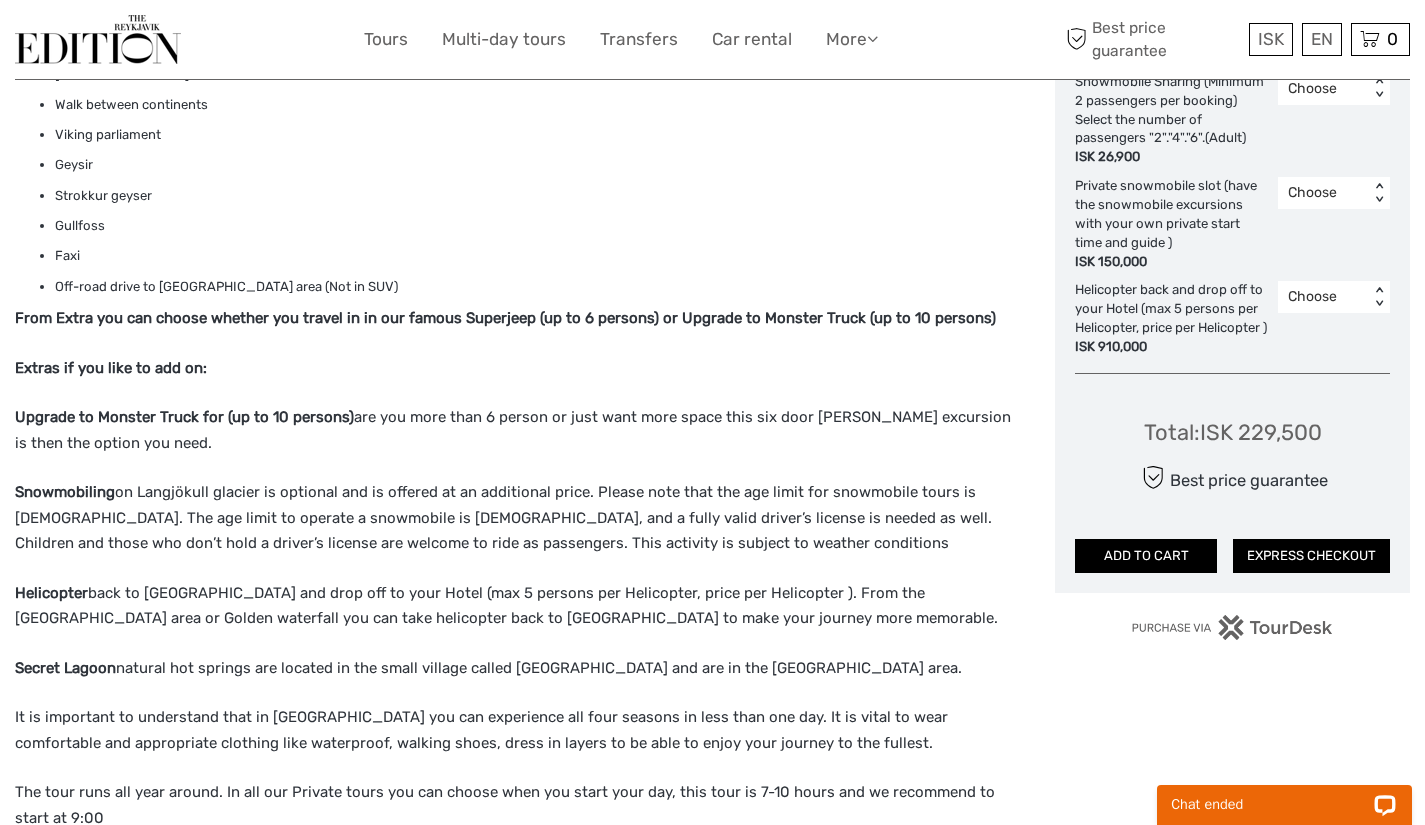click on "ADD TO CART" at bounding box center [1146, 556] 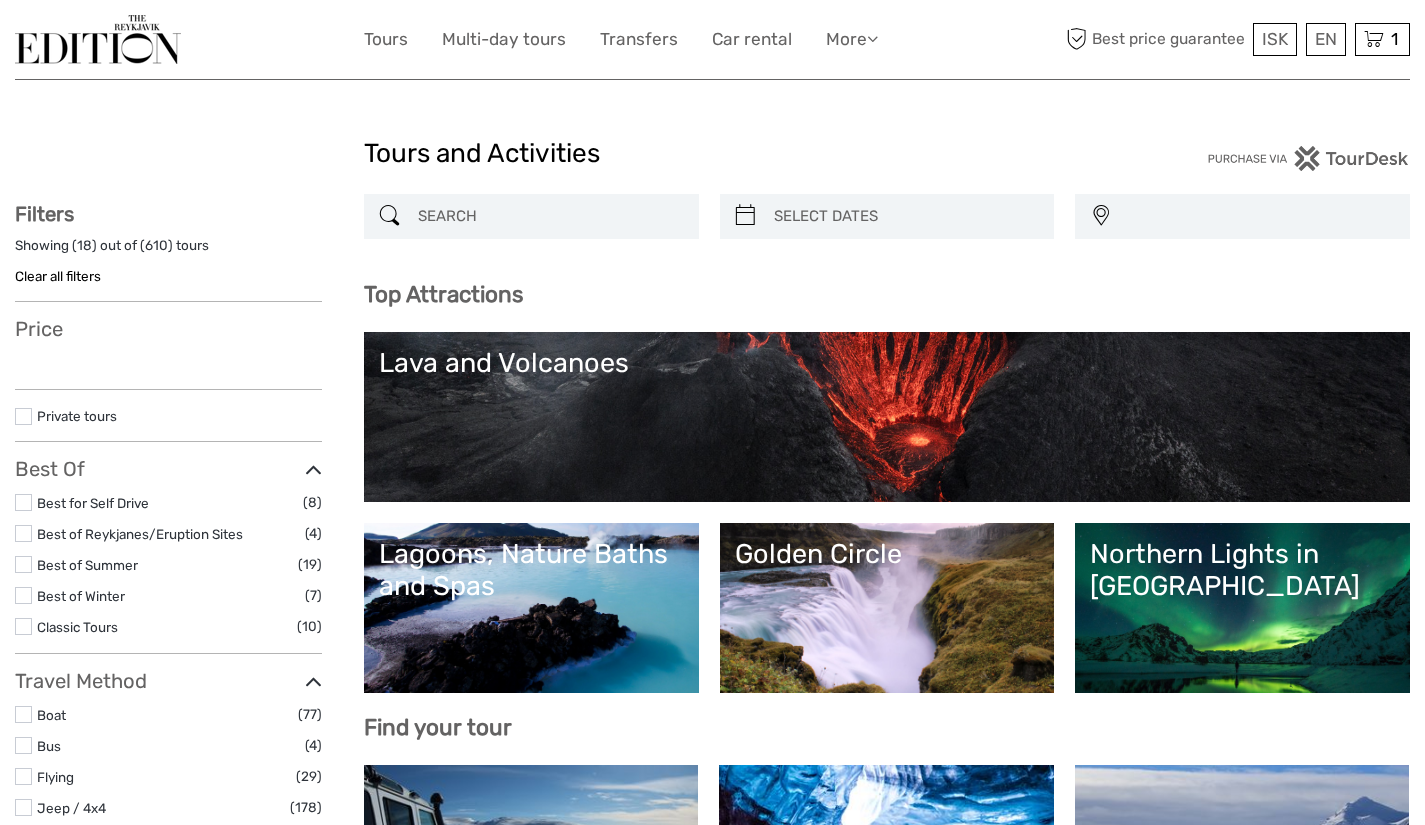 select 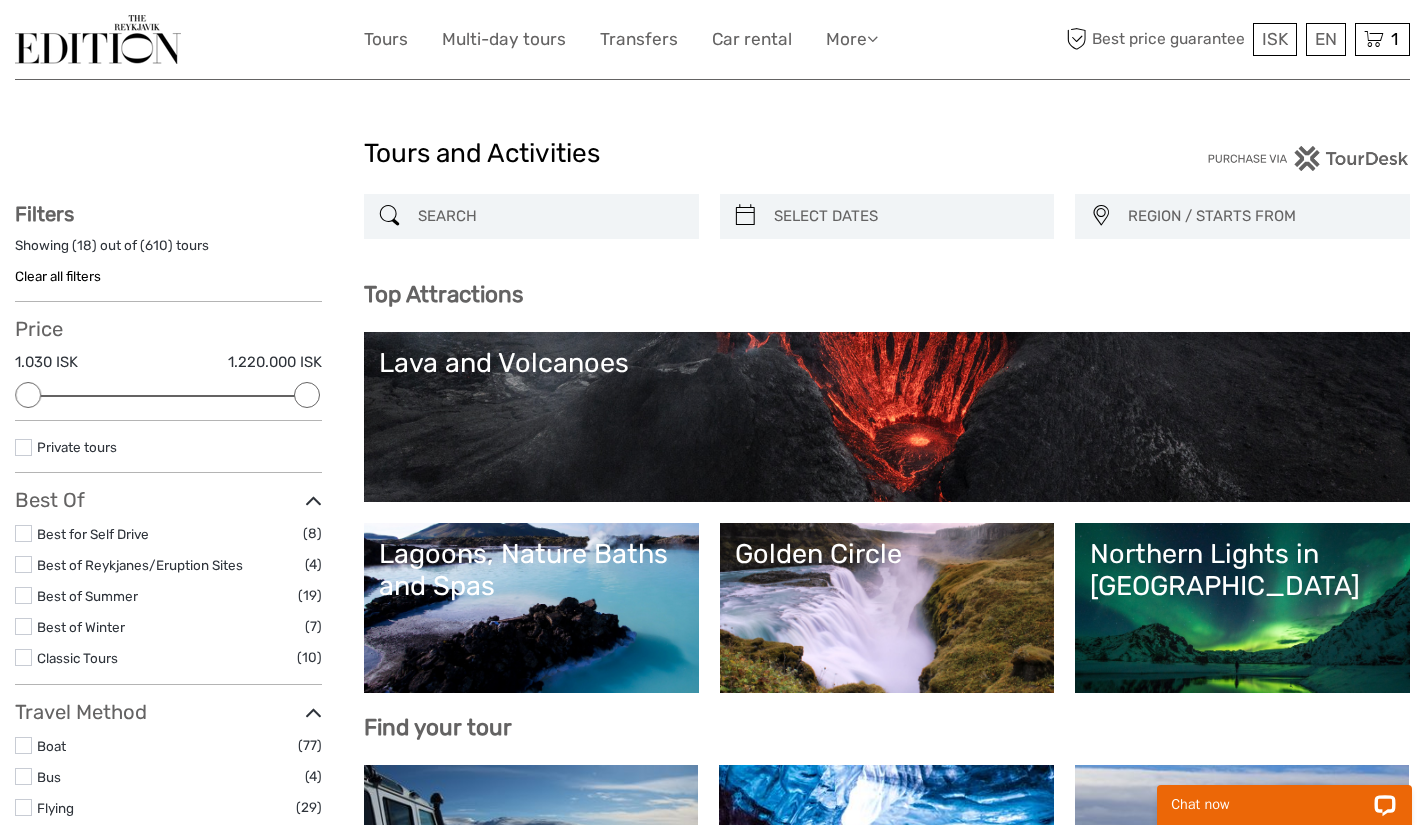 scroll, scrollTop: 0, scrollLeft: 0, axis: both 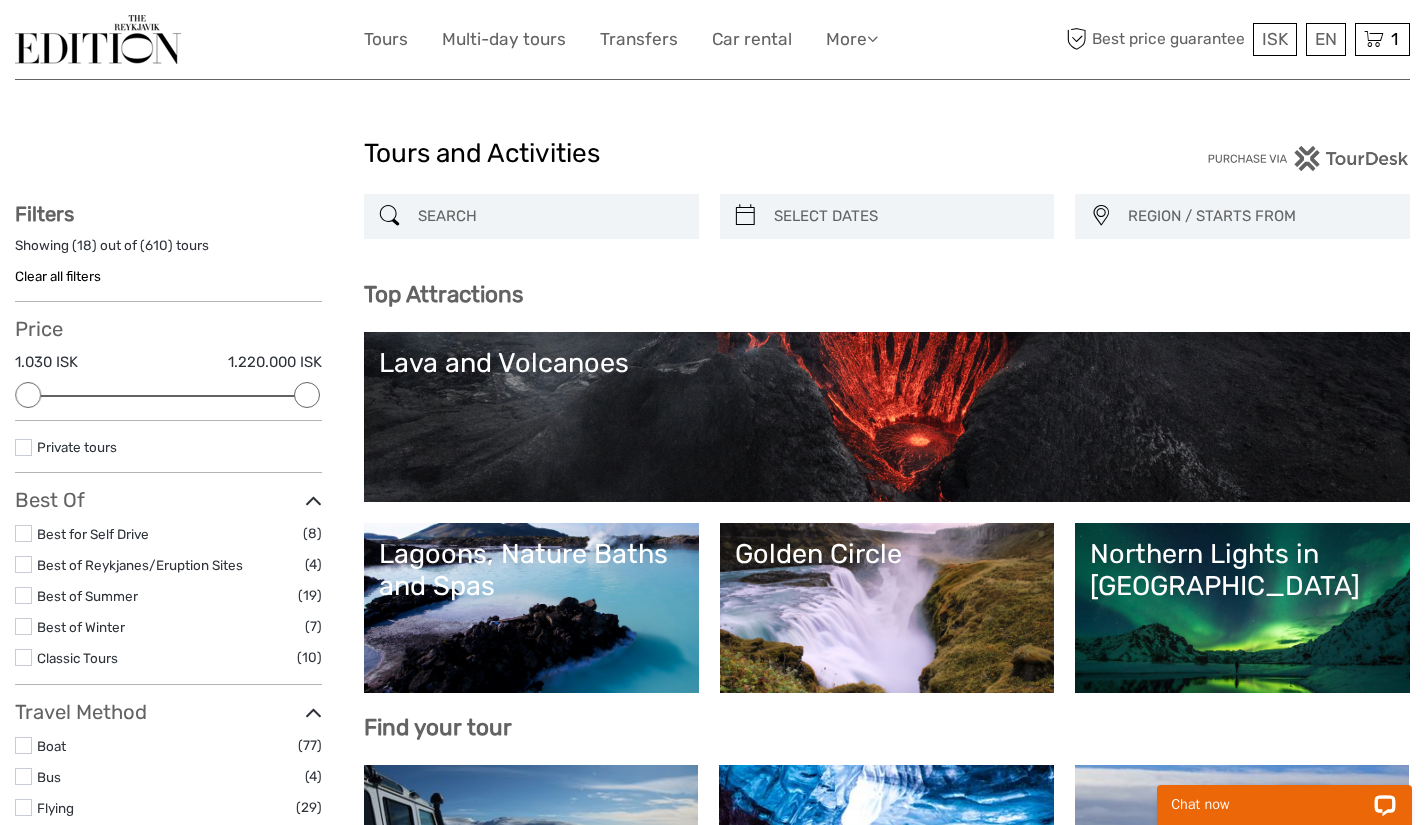 click on "1" at bounding box center [1394, 39] 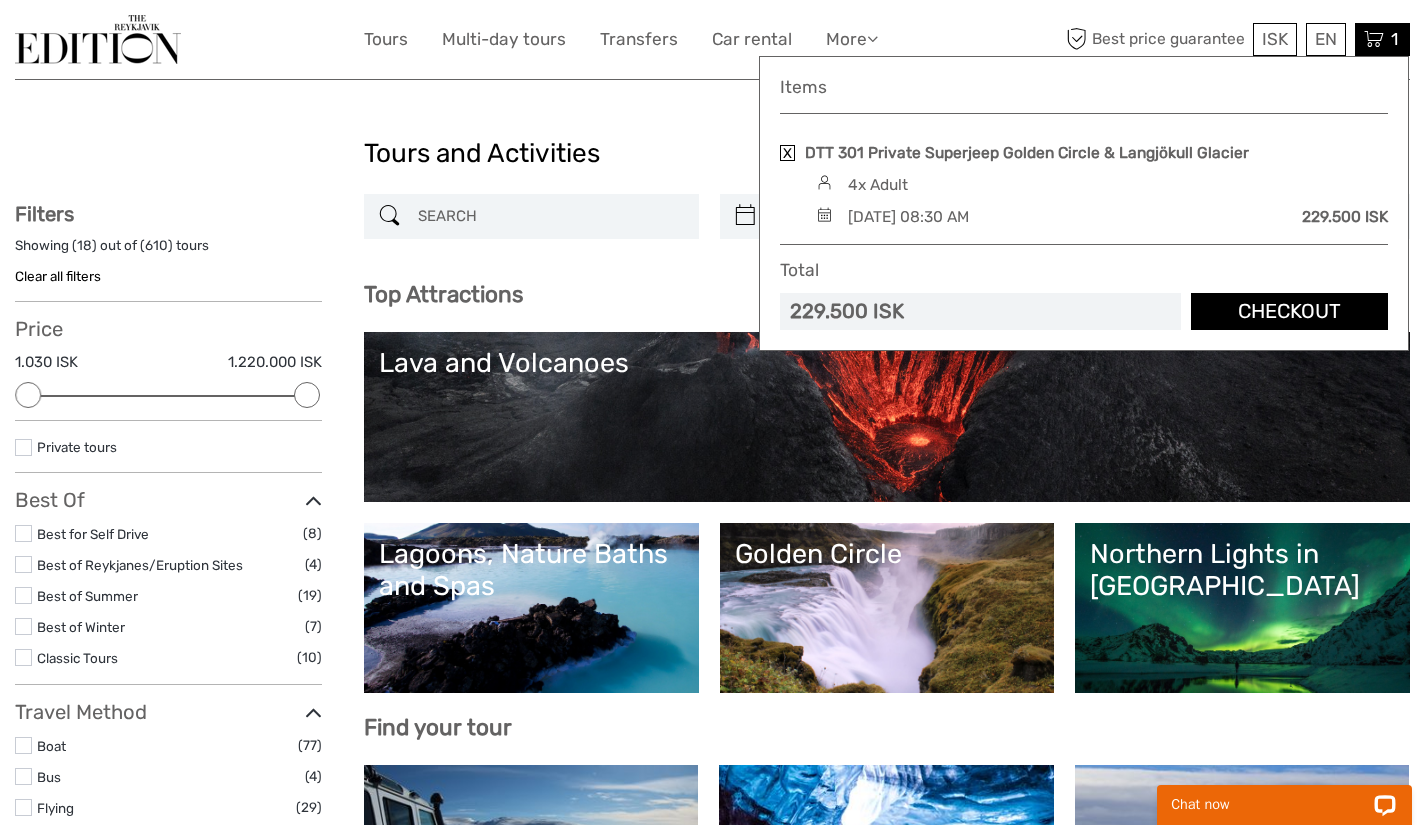 click on "Checkout" at bounding box center [1289, 311] 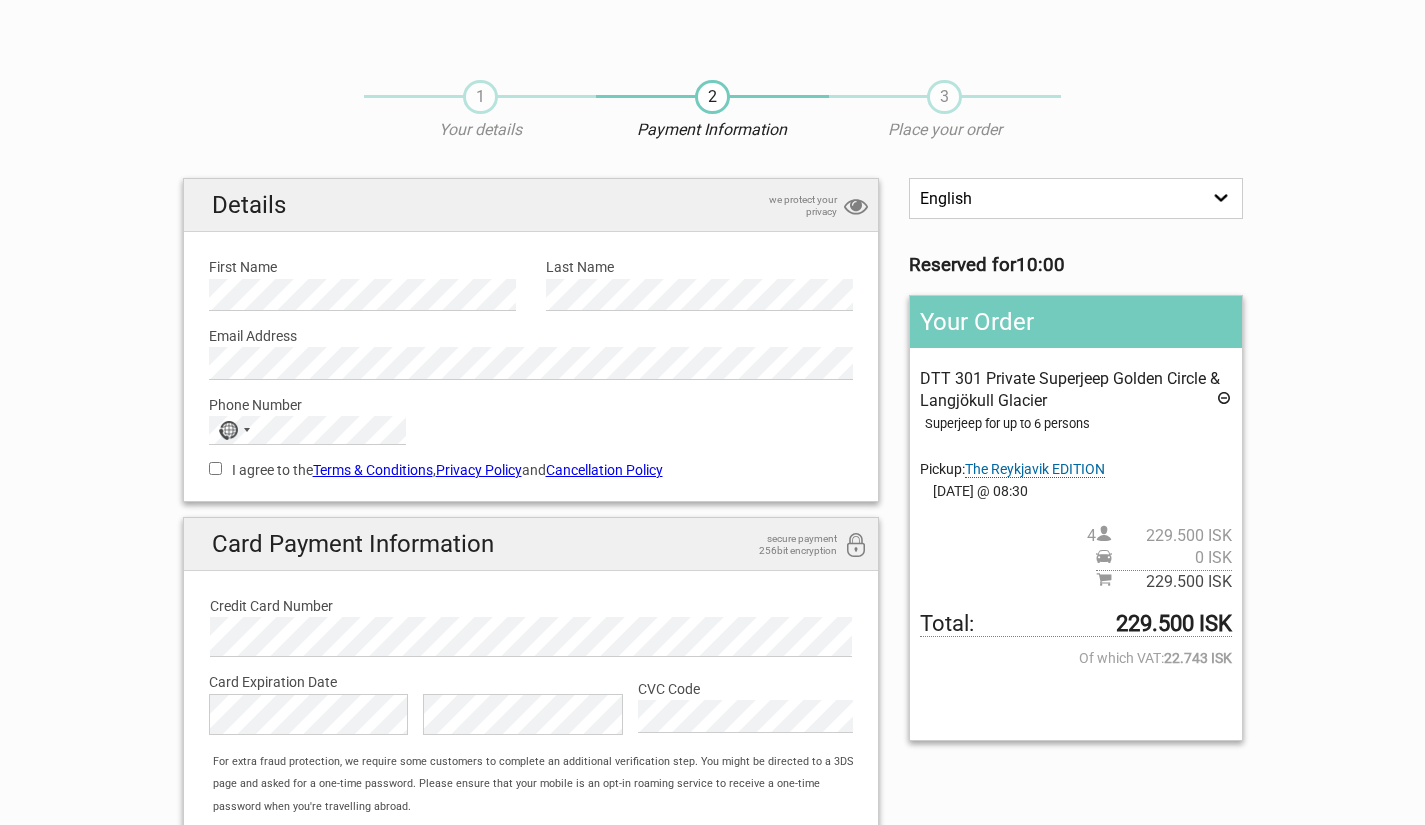 scroll, scrollTop: 0, scrollLeft: 0, axis: both 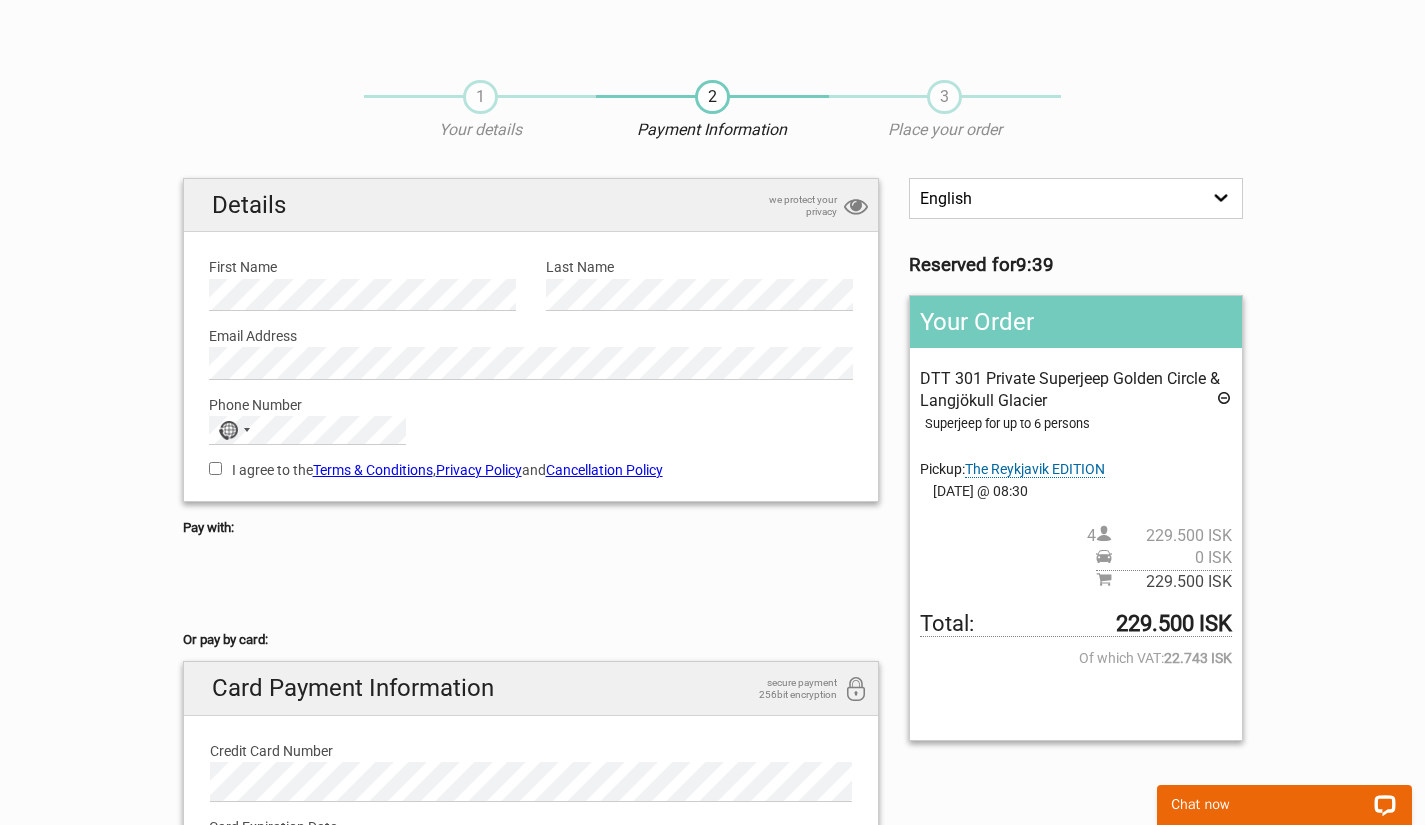 click on "I agree to the  Terms & Conditions ,  Privacy Policy  and  Cancellation Policy" at bounding box center (215, 468) 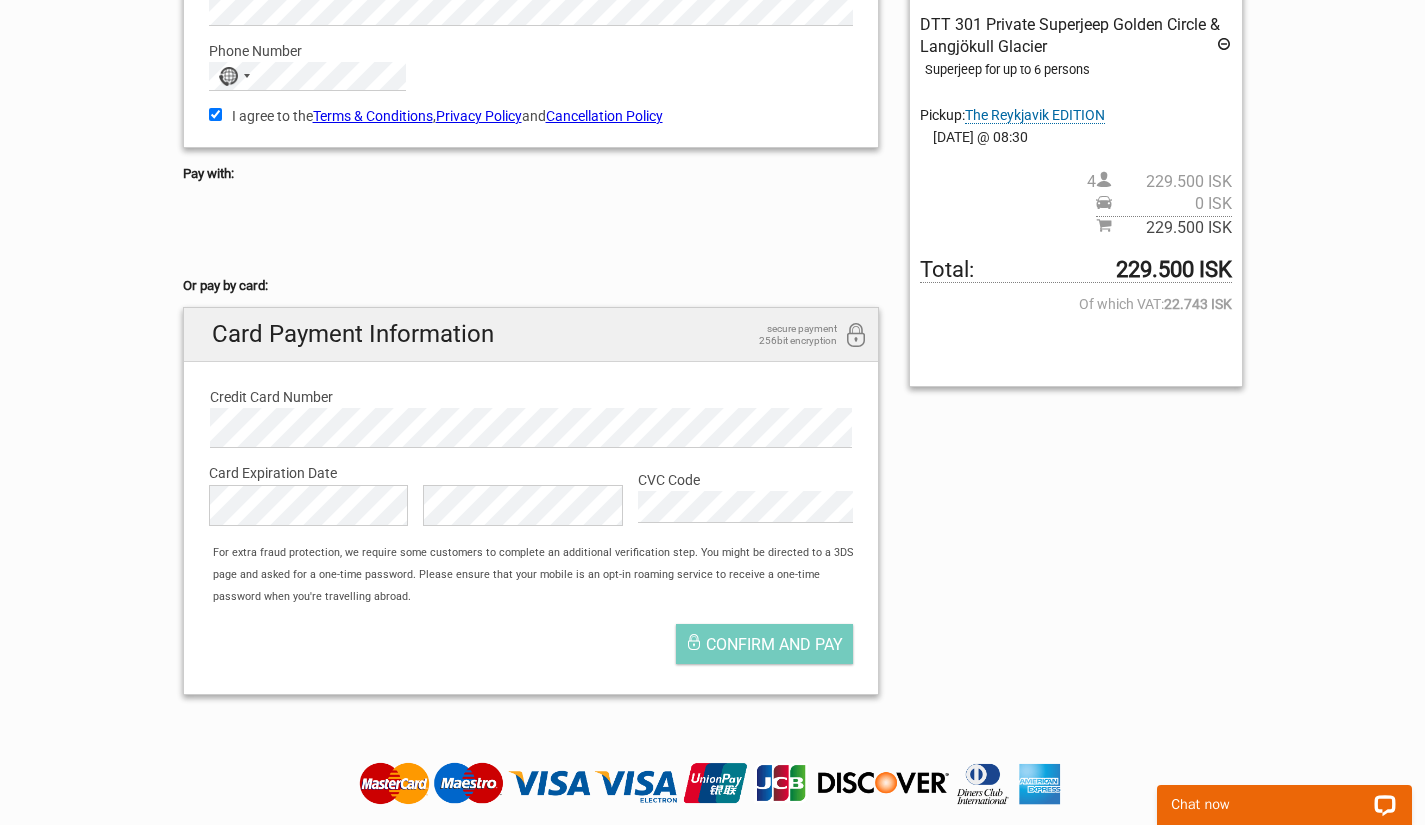 scroll, scrollTop: 354, scrollLeft: 0, axis: vertical 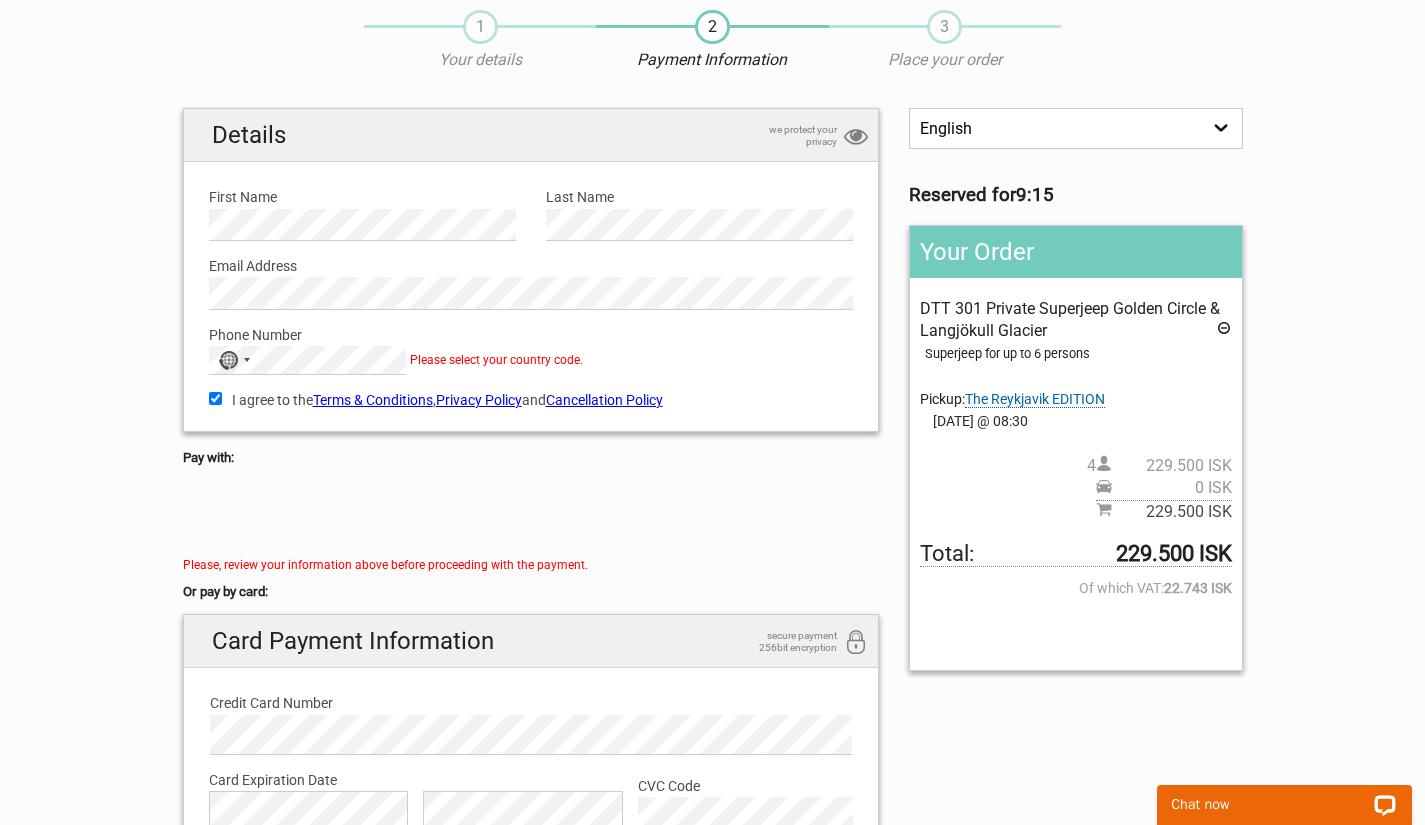 click on "Please select your country code." at bounding box center (496, 360) 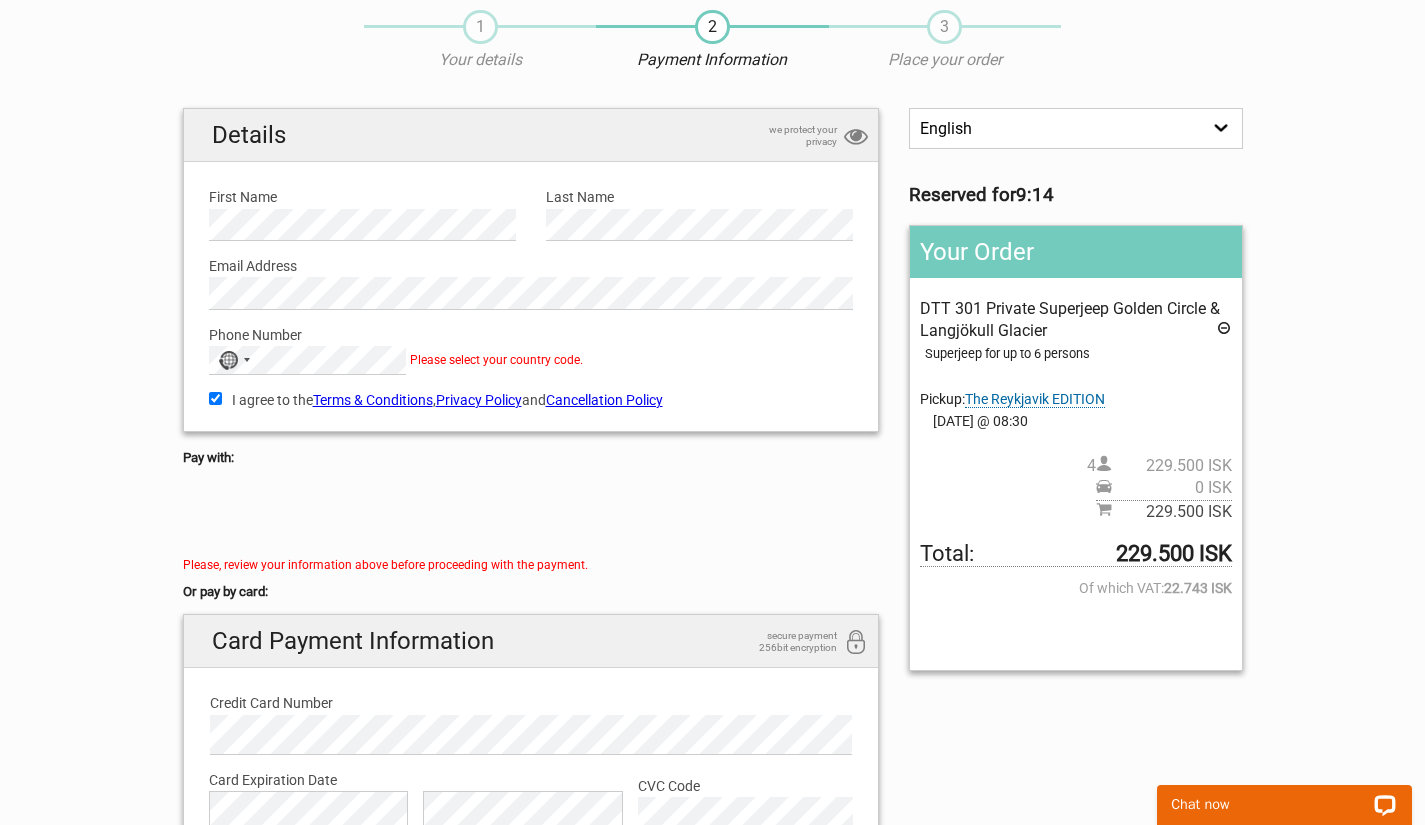 click at bounding box center (247, 360) 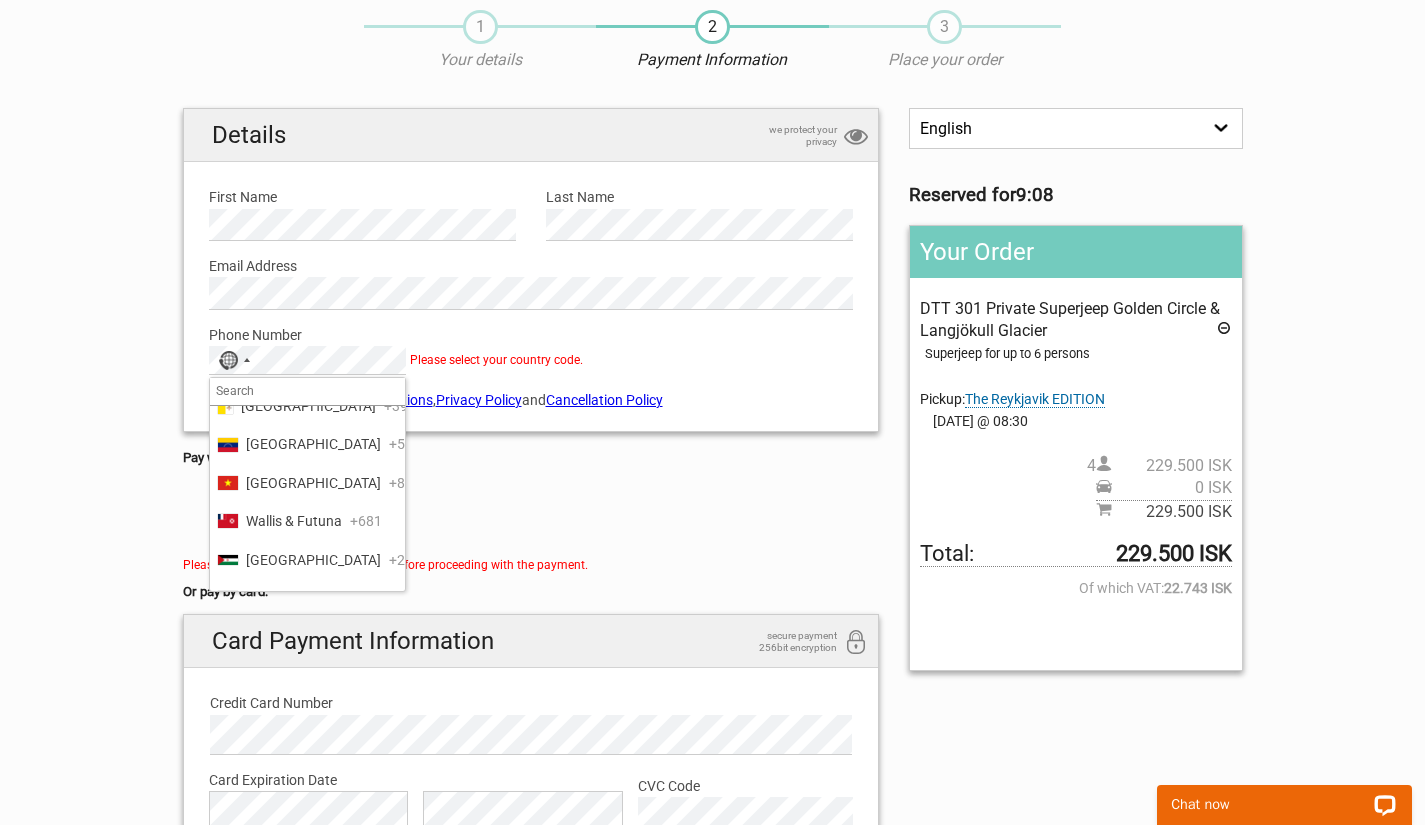 scroll, scrollTop: 9923, scrollLeft: 0, axis: vertical 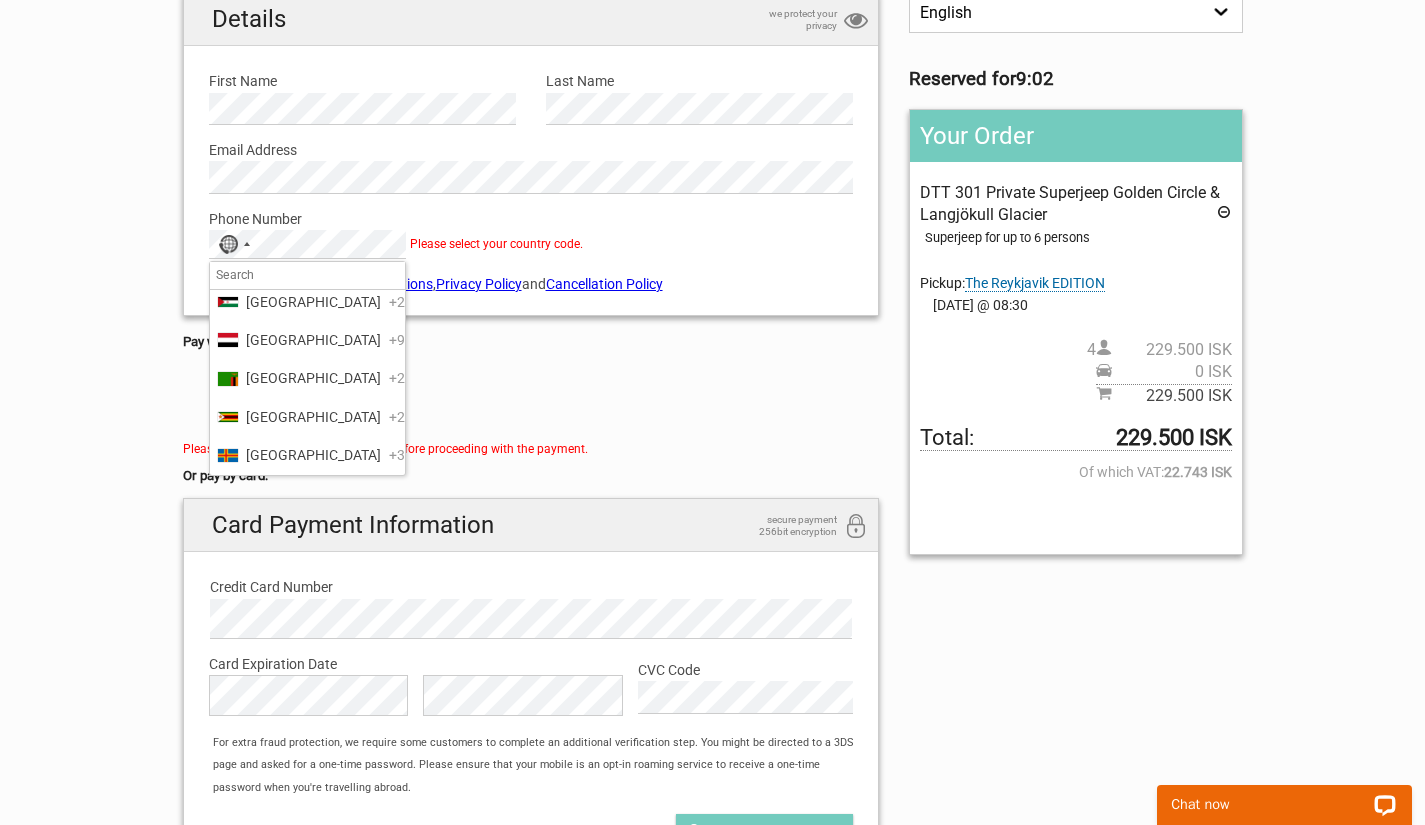 click on "United States" at bounding box center (313, -6) 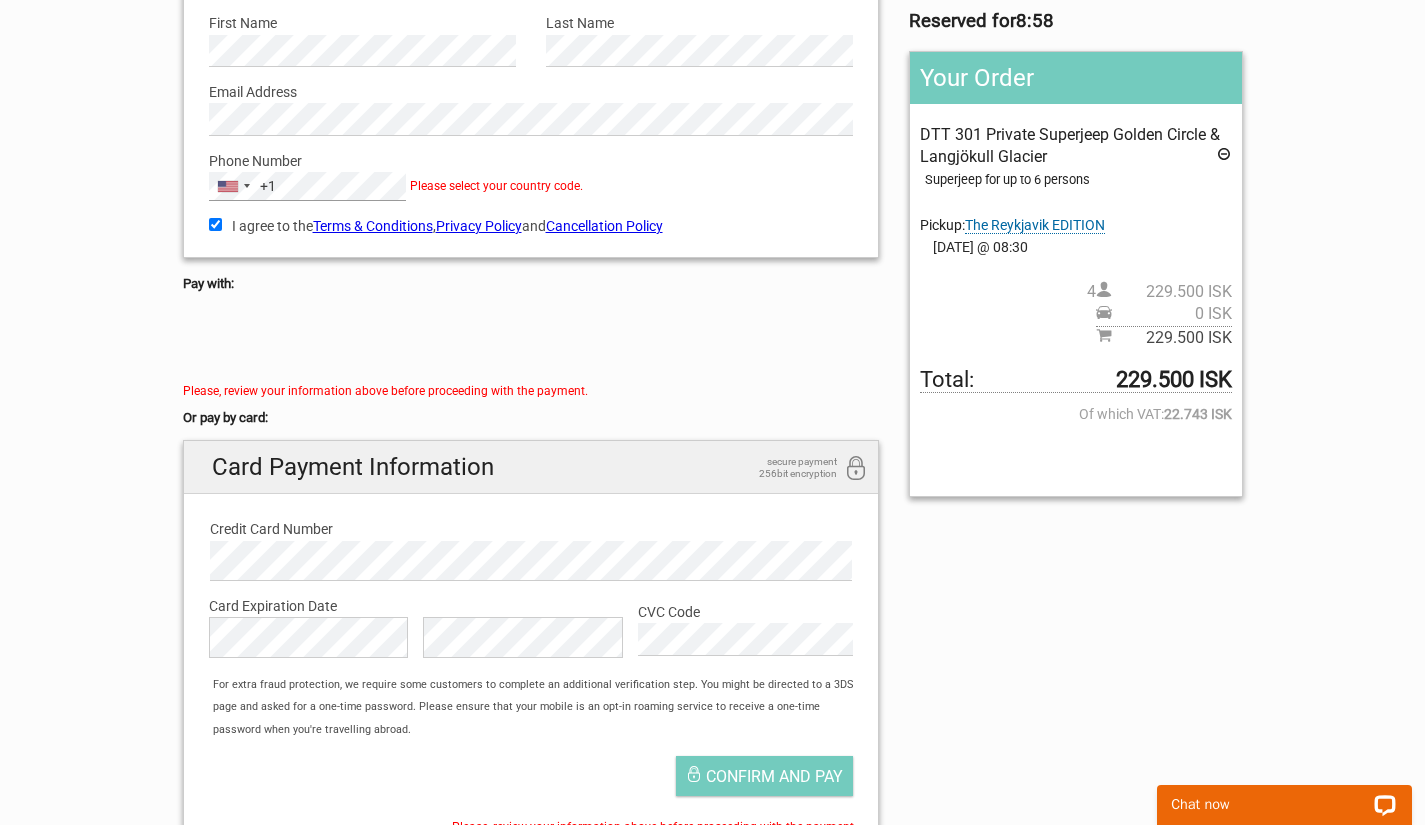 scroll, scrollTop: 245, scrollLeft: 0, axis: vertical 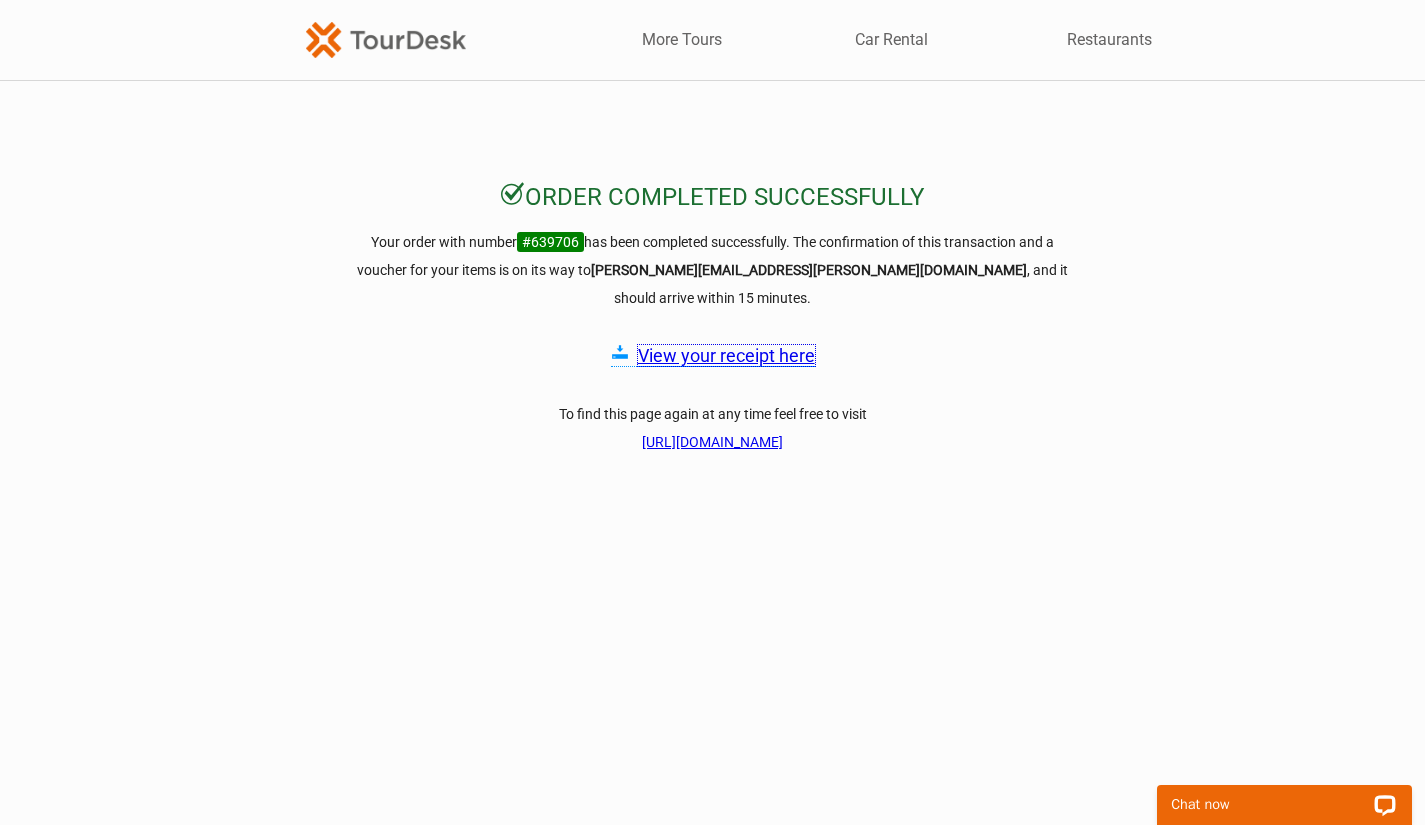 click on "View your receipt here" at bounding box center (726, 355) 